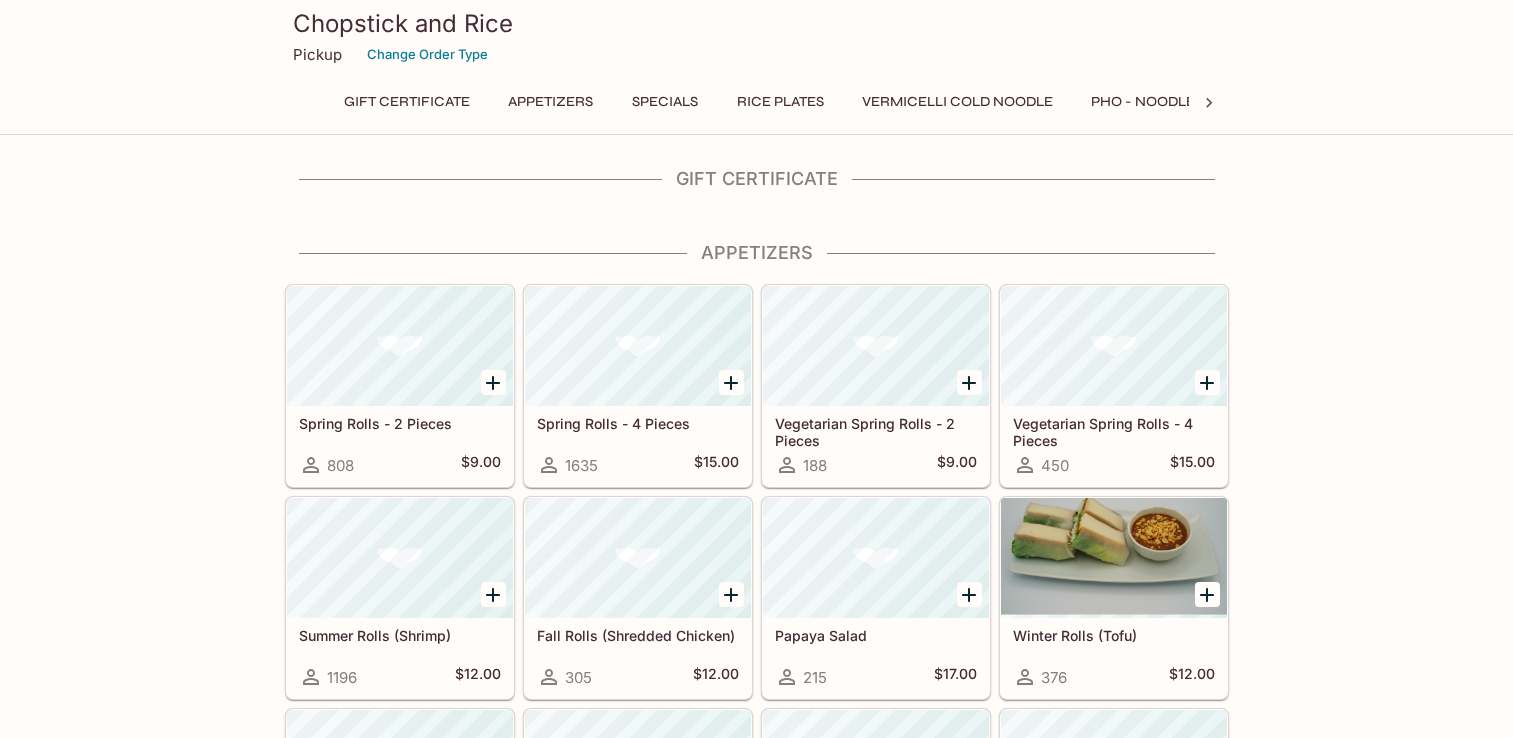 scroll, scrollTop: 0, scrollLeft: 0, axis: both 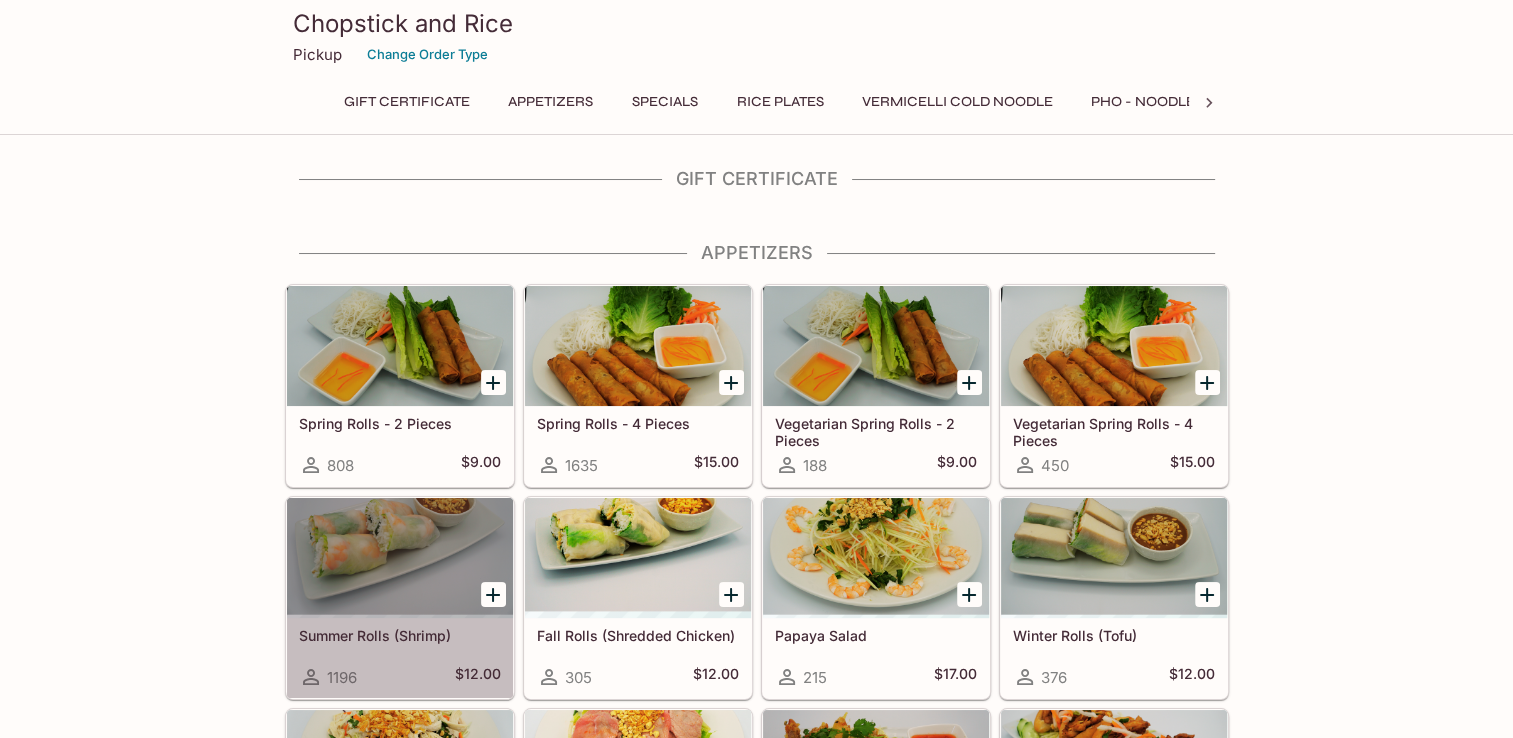 click at bounding box center (400, 558) 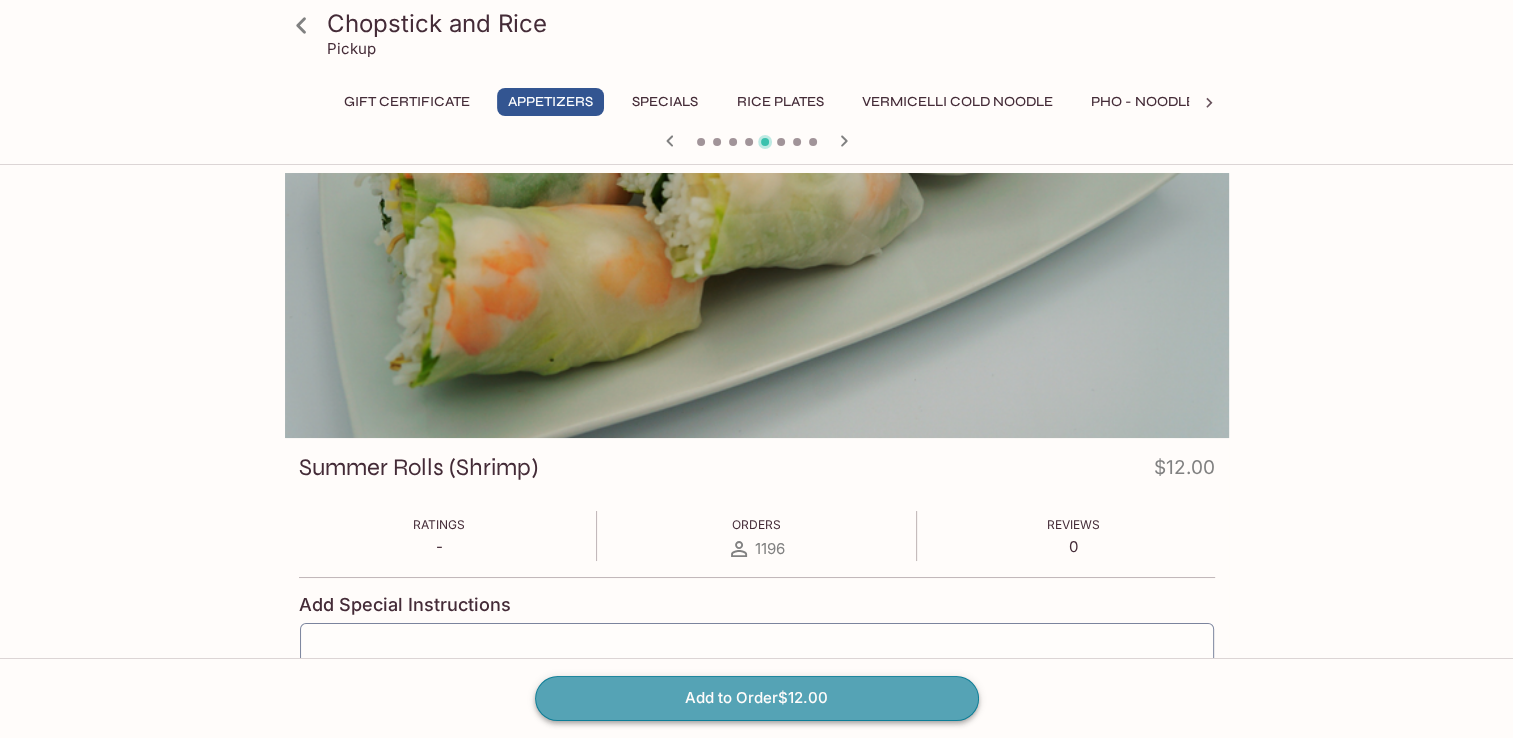 click on "Add to Order  $12.00" at bounding box center (757, 698) 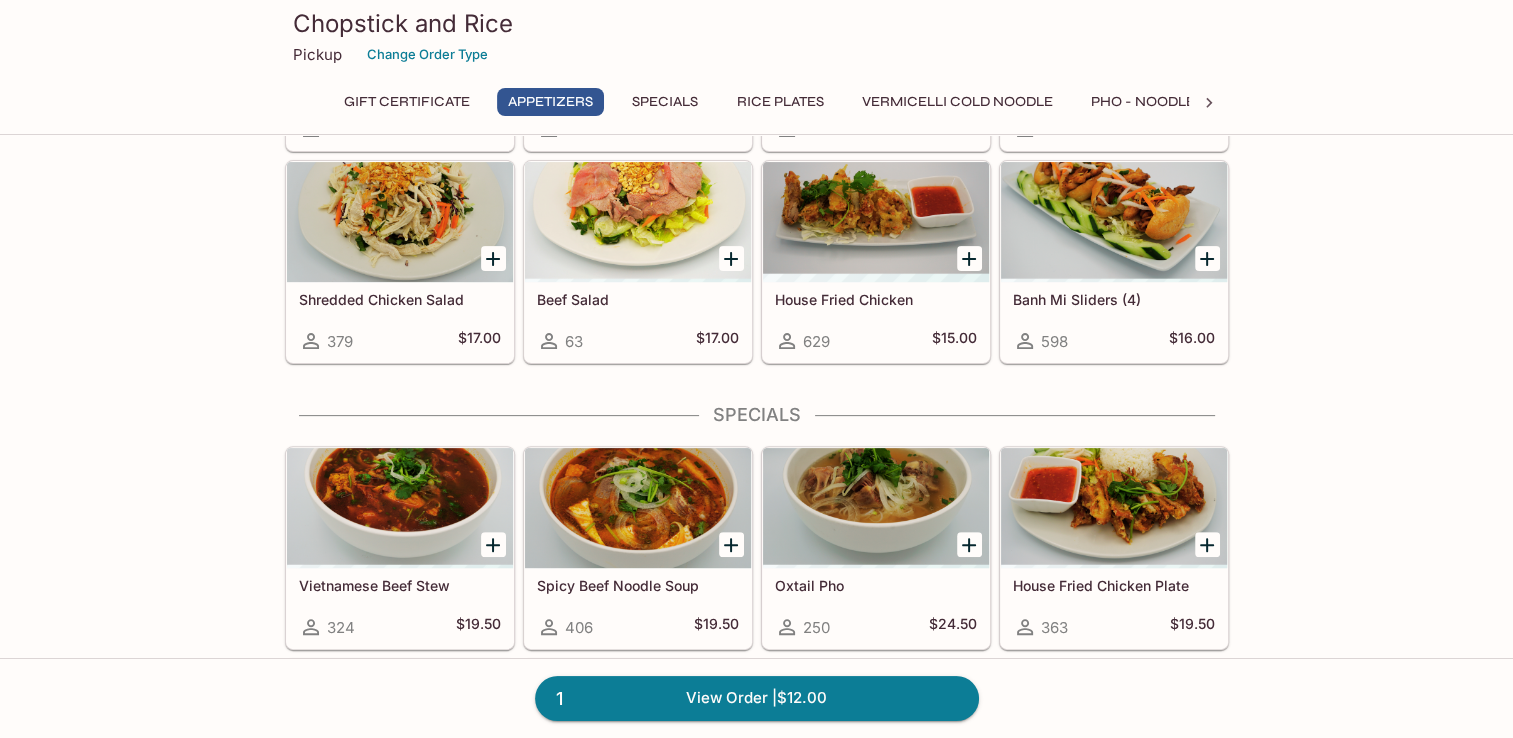 scroll, scrollTop: 500, scrollLeft: 0, axis: vertical 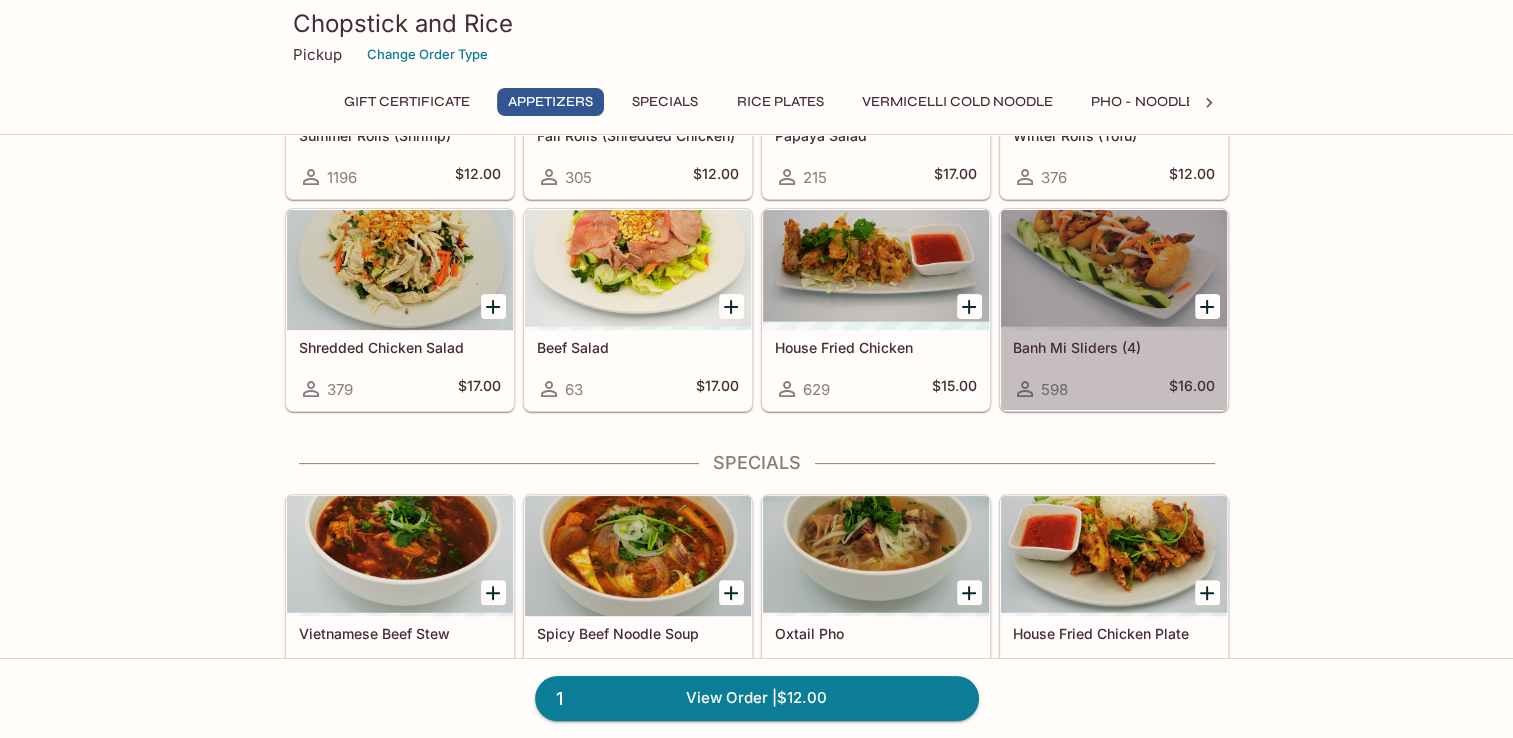 click at bounding box center [1114, 270] 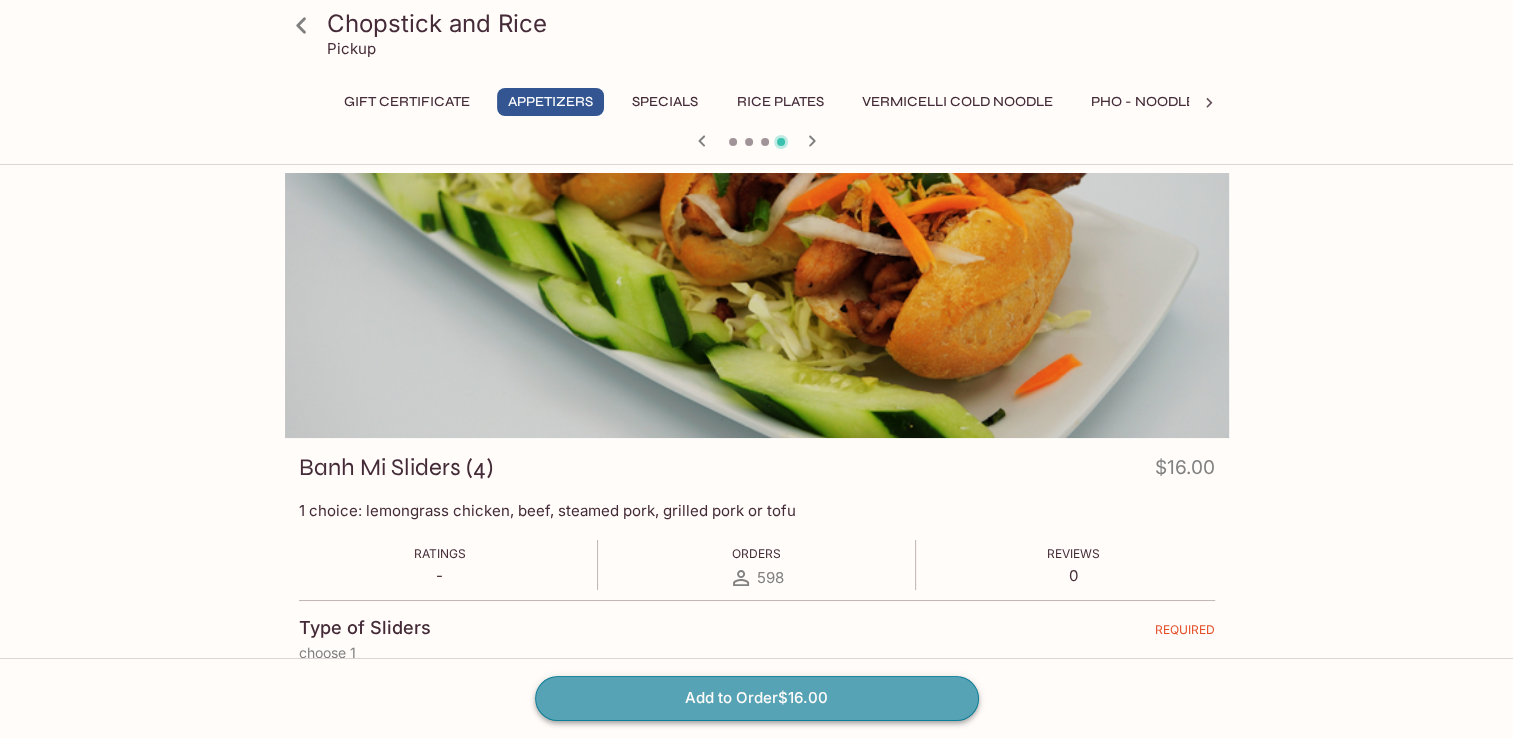 click on "Add to Order  $16.00" at bounding box center (757, 698) 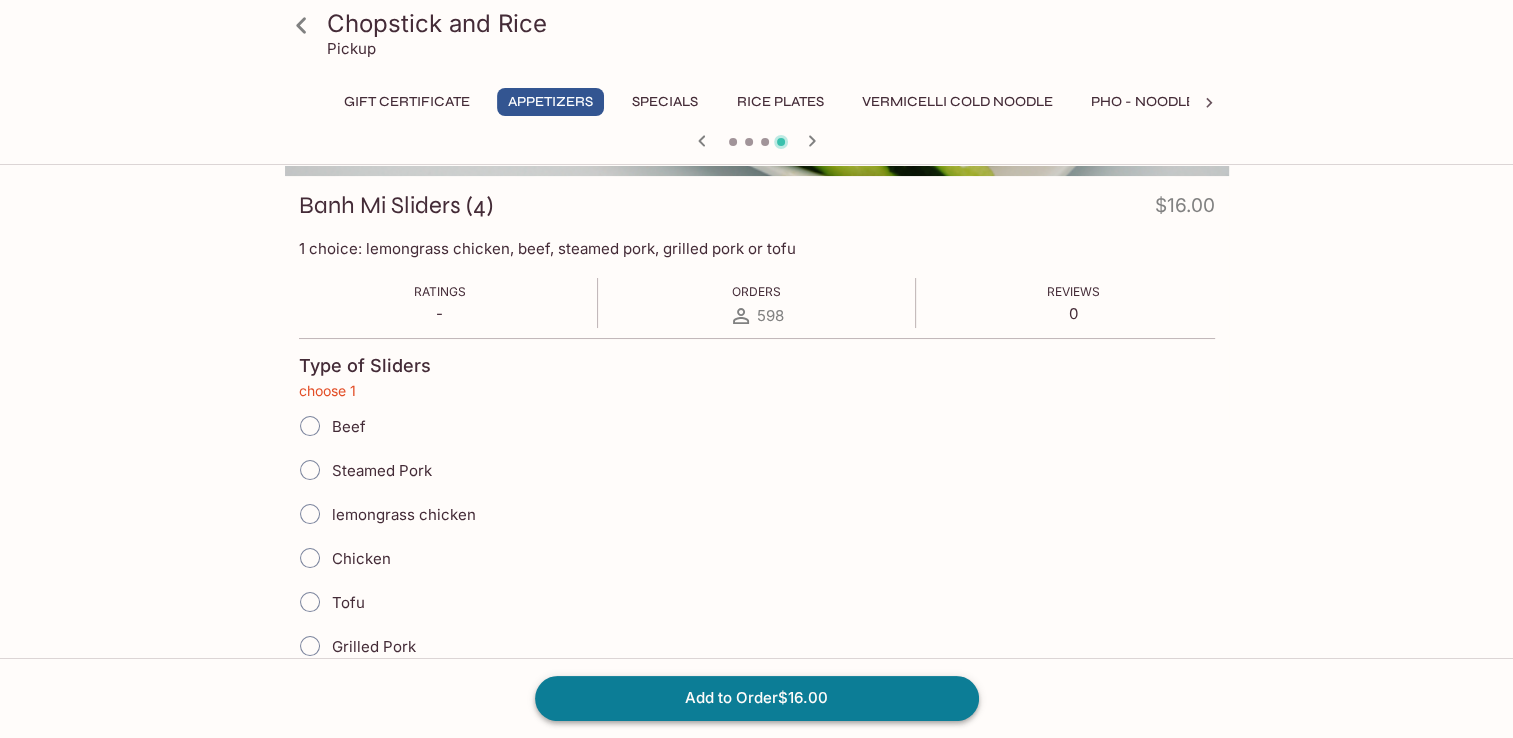 scroll, scrollTop: 326, scrollLeft: 0, axis: vertical 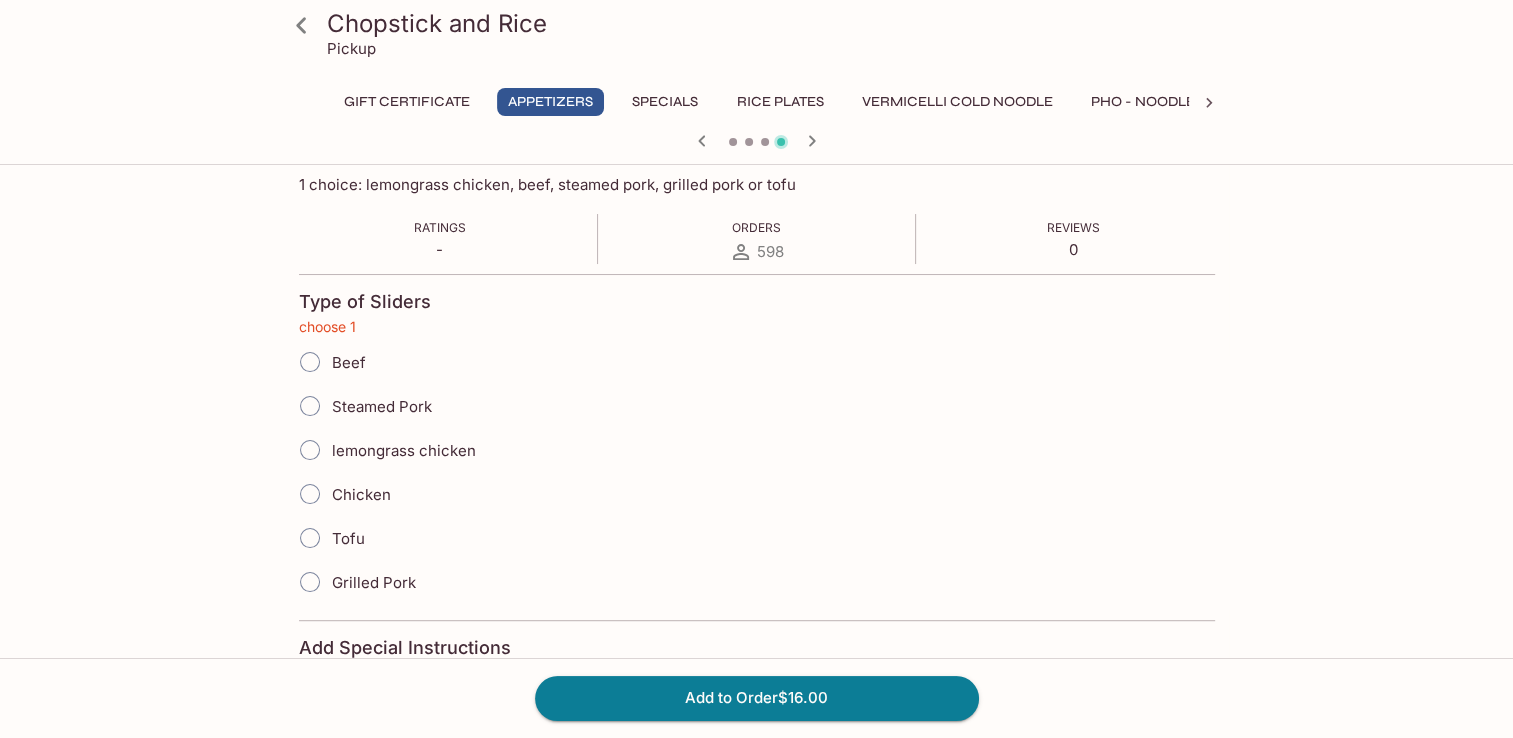 click on "lemongrass chicken" at bounding box center [310, 450] 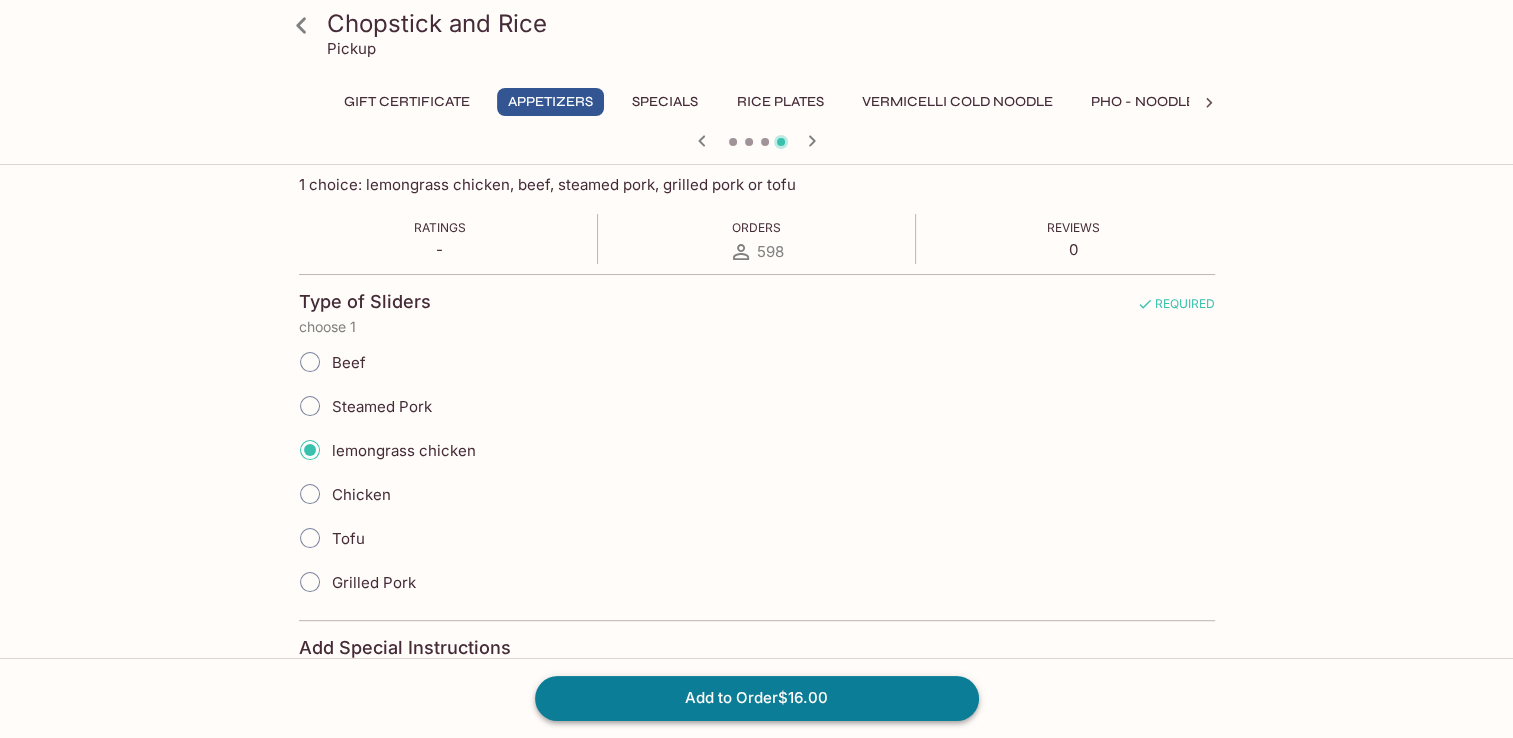 click on "Add to Order  $16.00" at bounding box center [757, 698] 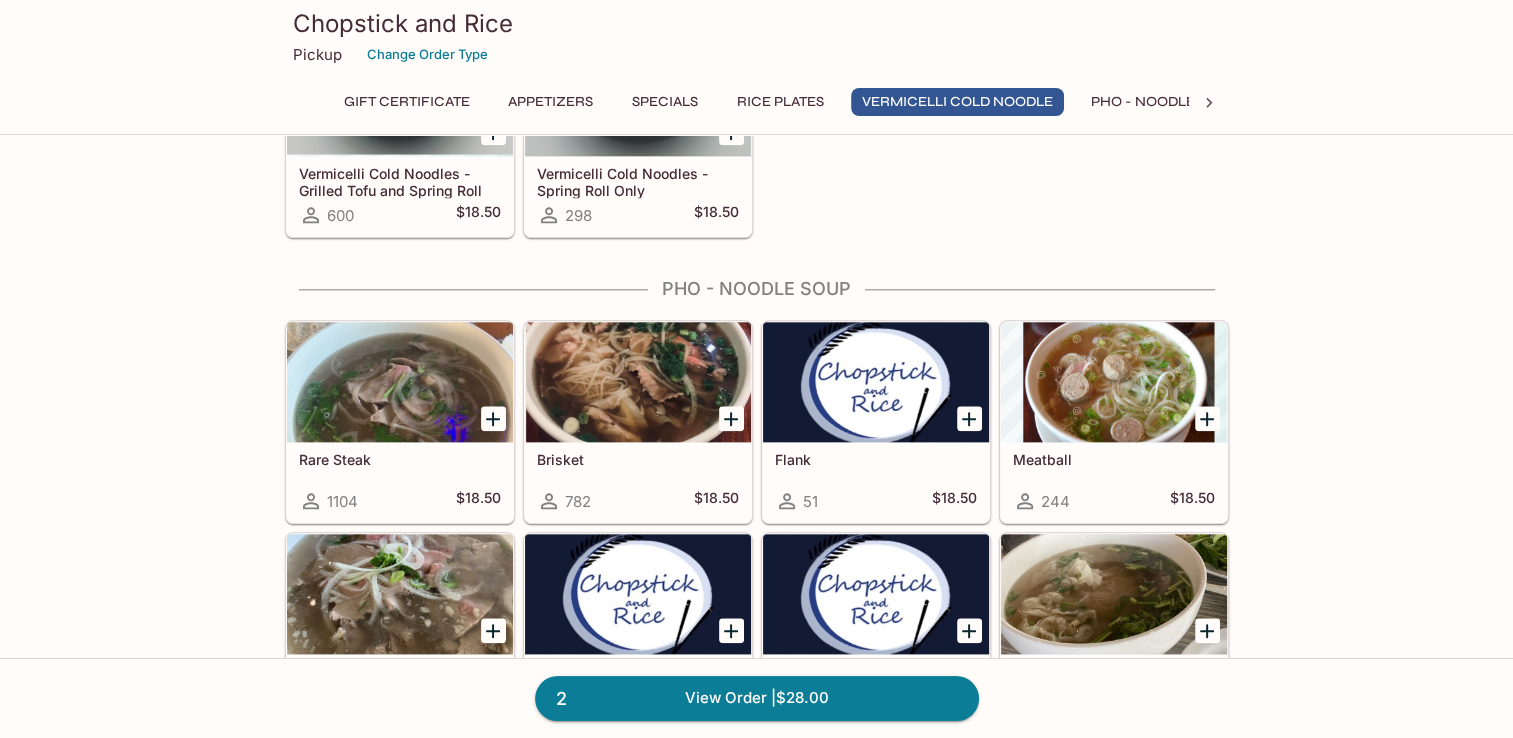 scroll, scrollTop: 2200, scrollLeft: 0, axis: vertical 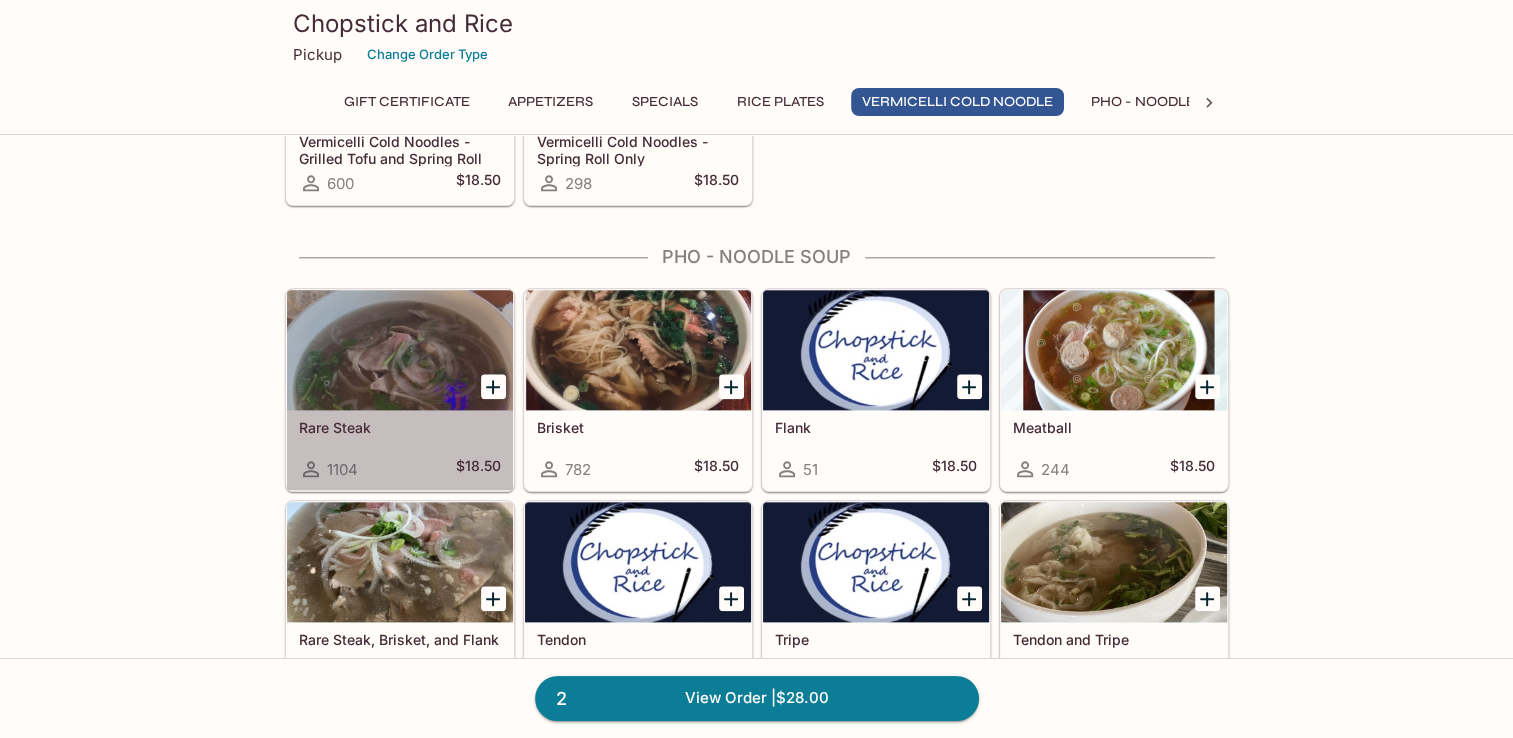 click at bounding box center [400, 350] 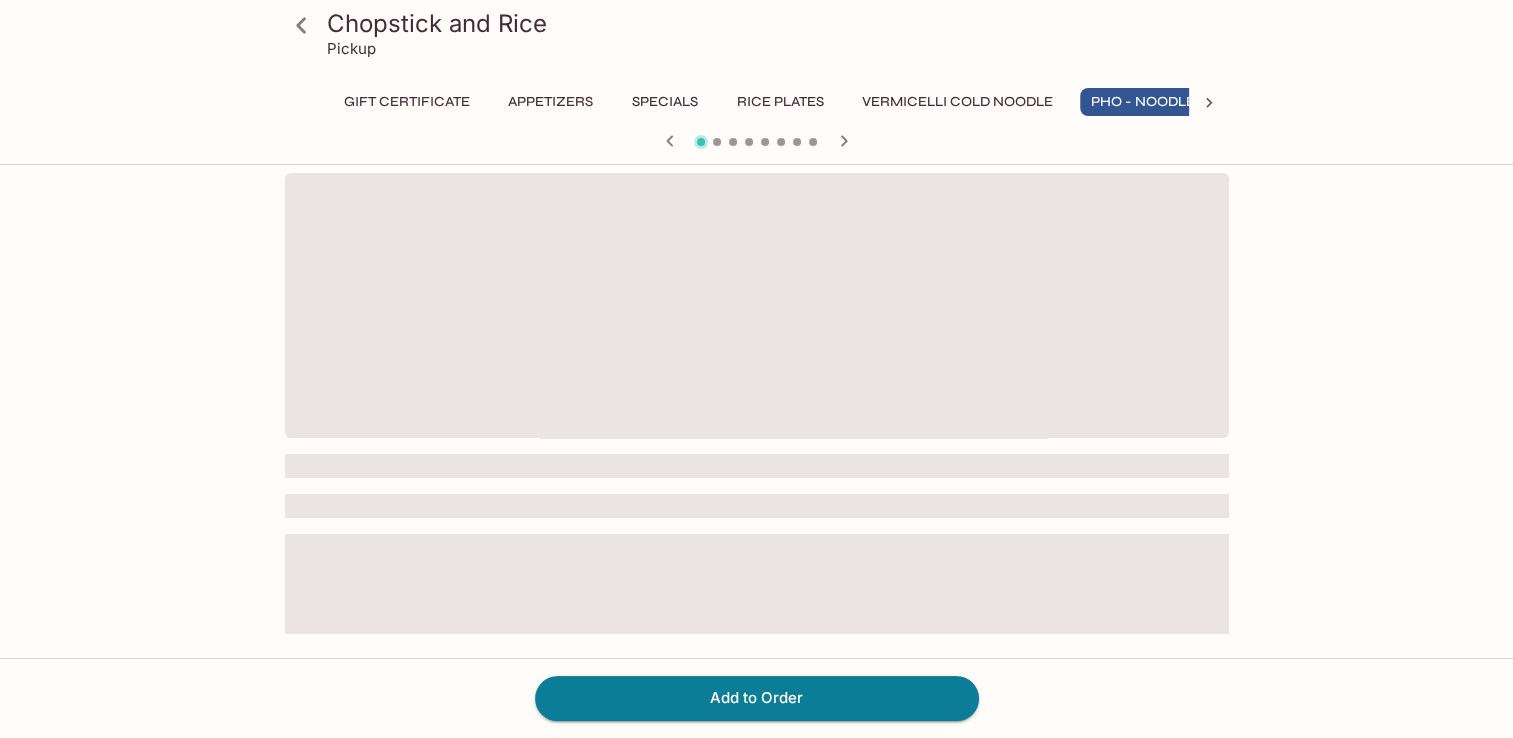 scroll, scrollTop: 0, scrollLeft: 65, axis: horizontal 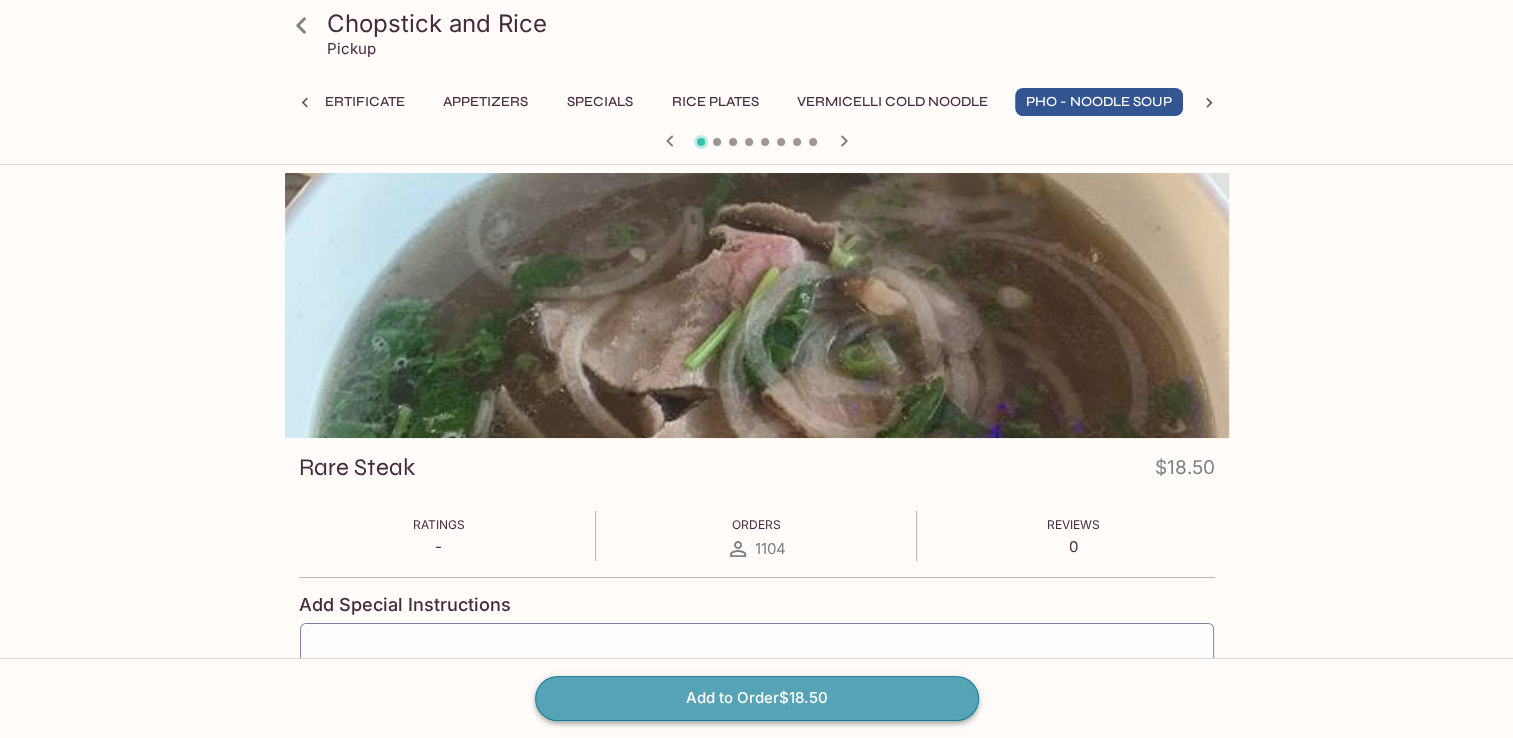 click on "Add to Order  $18.50" at bounding box center [757, 698] 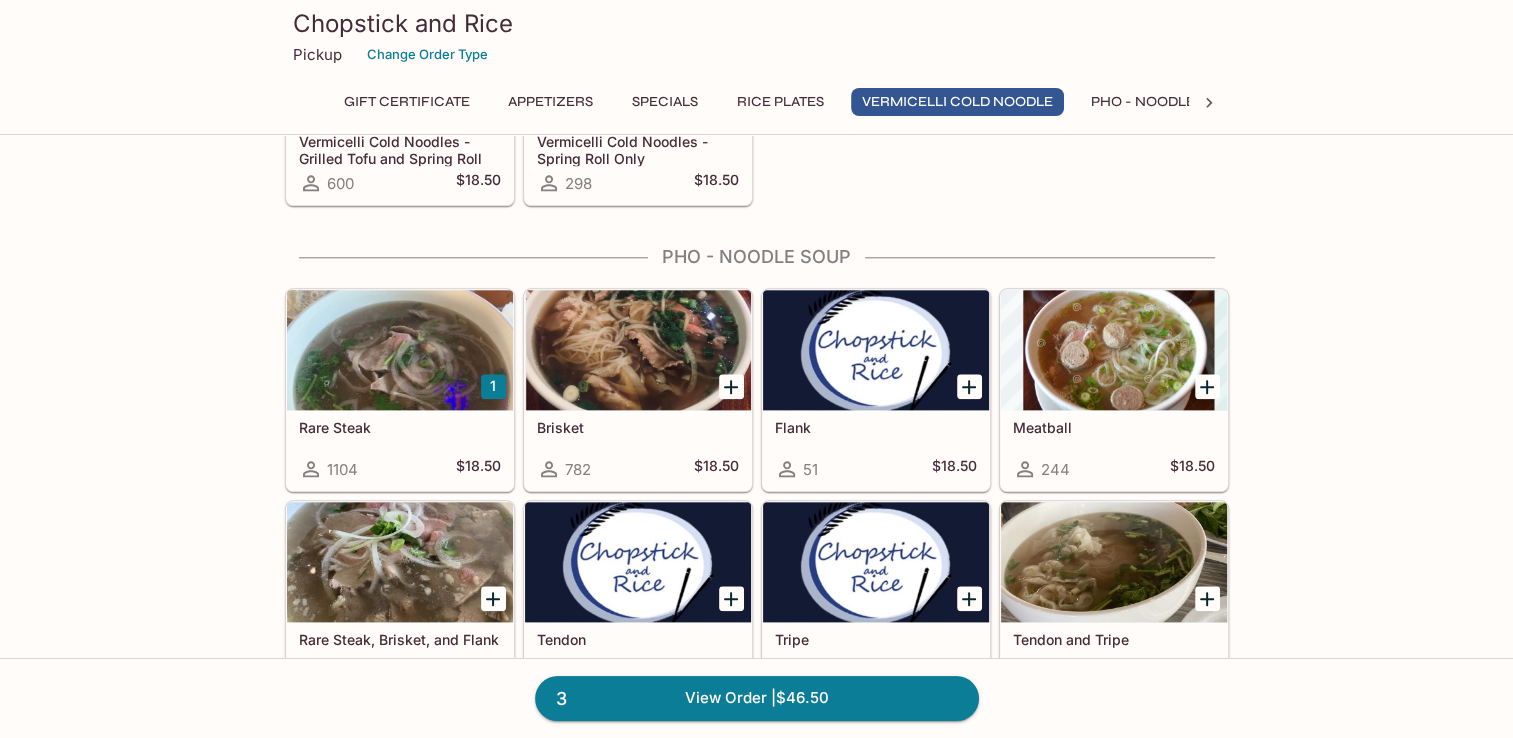 scroll, scrollTop: 2300, scrollLeft: 0, axis: vertical 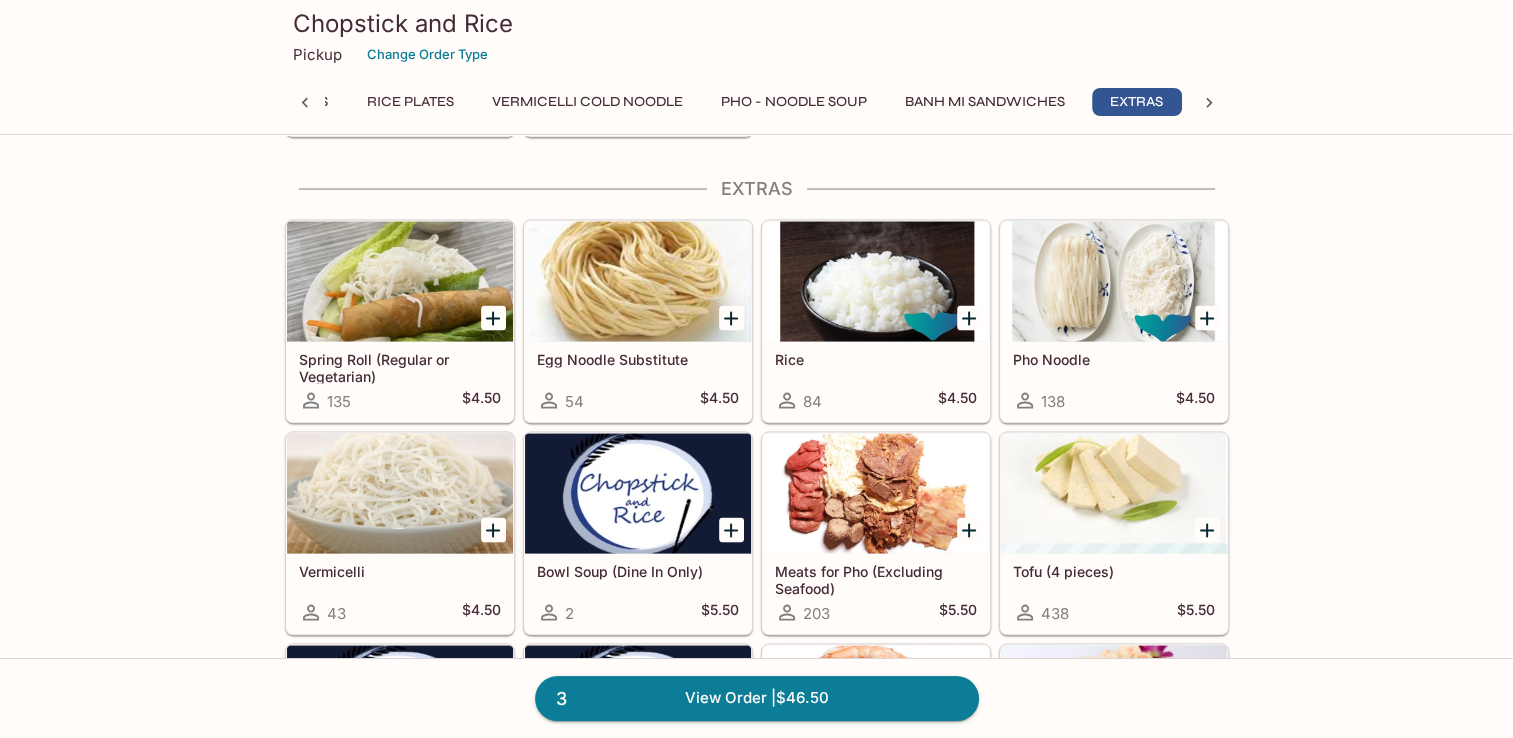 click at bounding box center [876, 494] 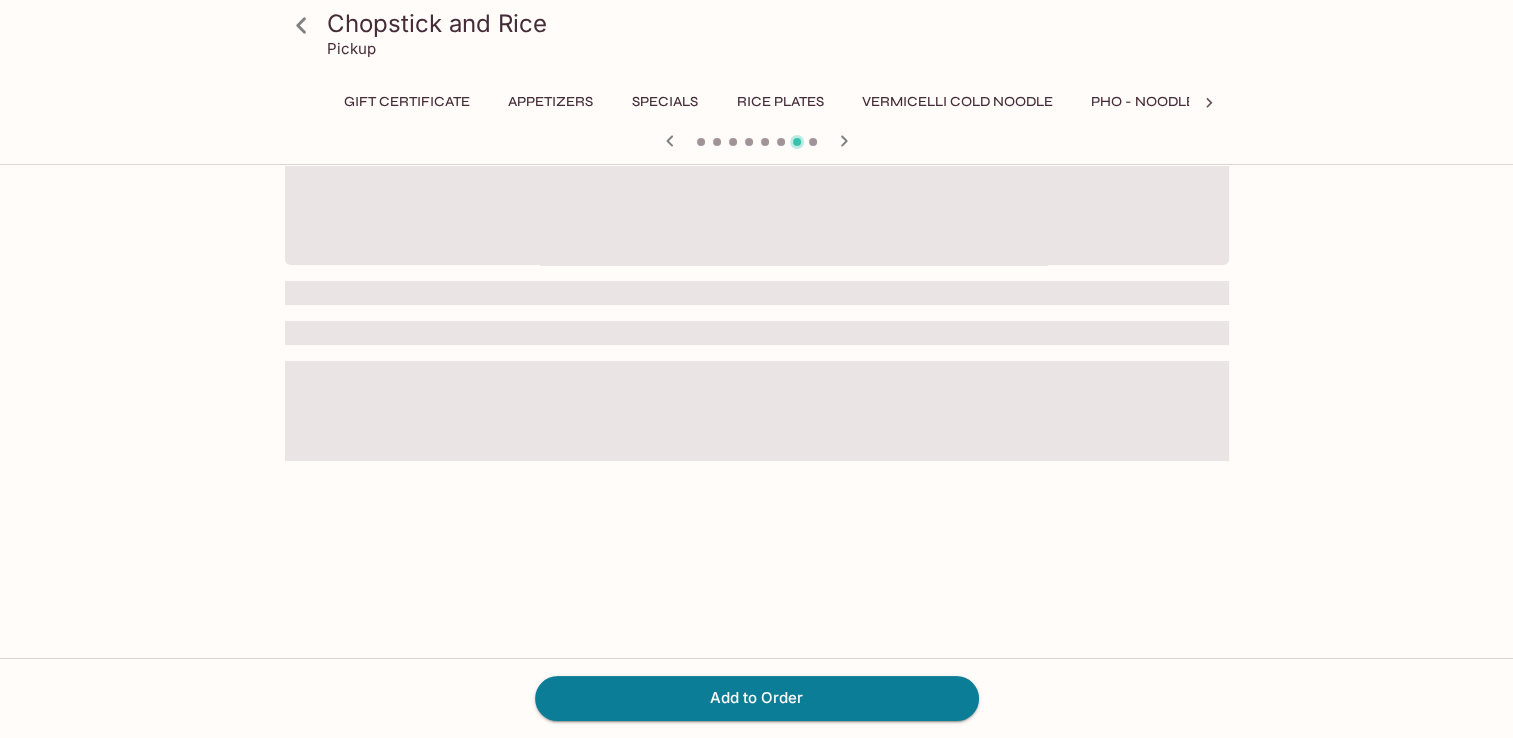 scroll, scrollTop: 0, scrollLeft: 0, axis: both 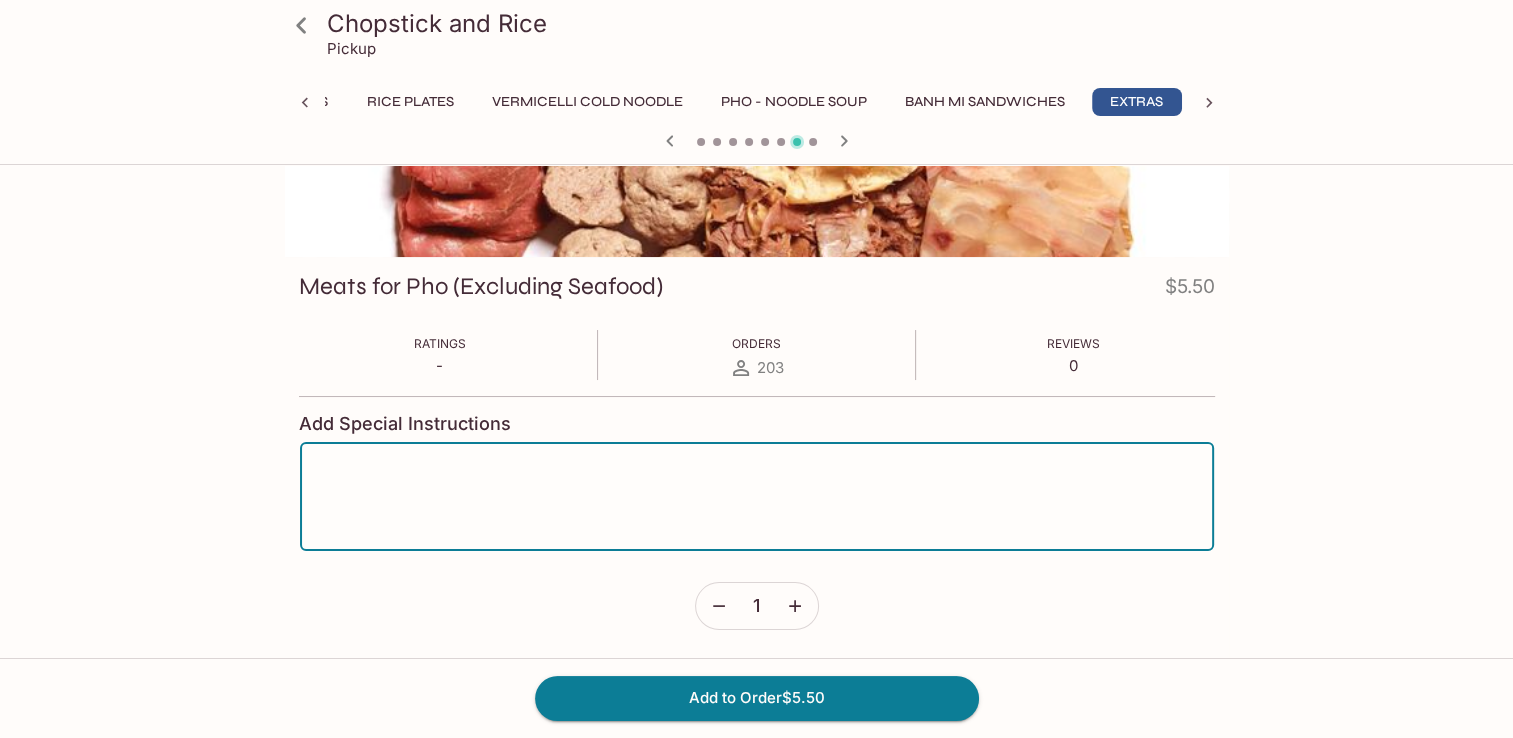 click at bounding box center [757, 497] 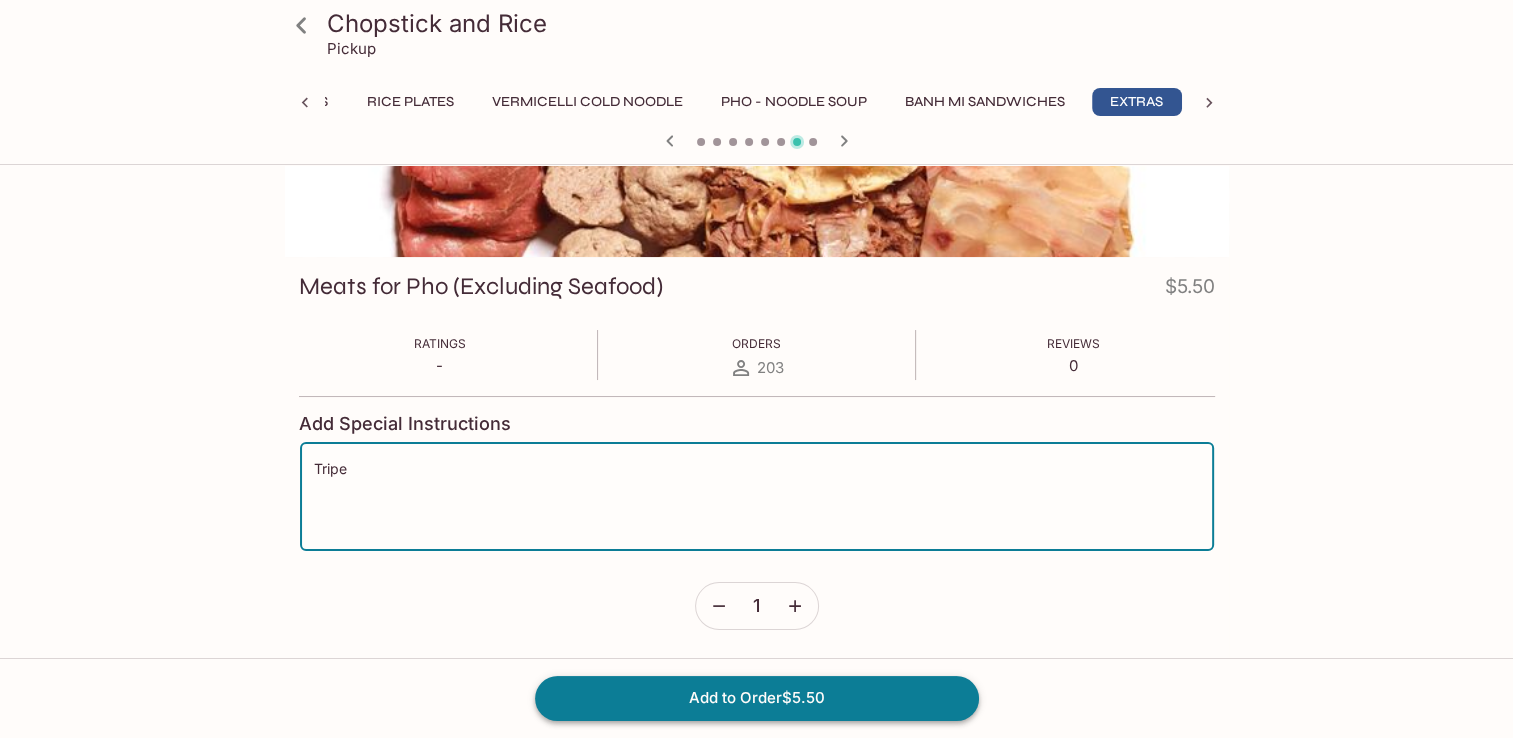 type on "Tripe" 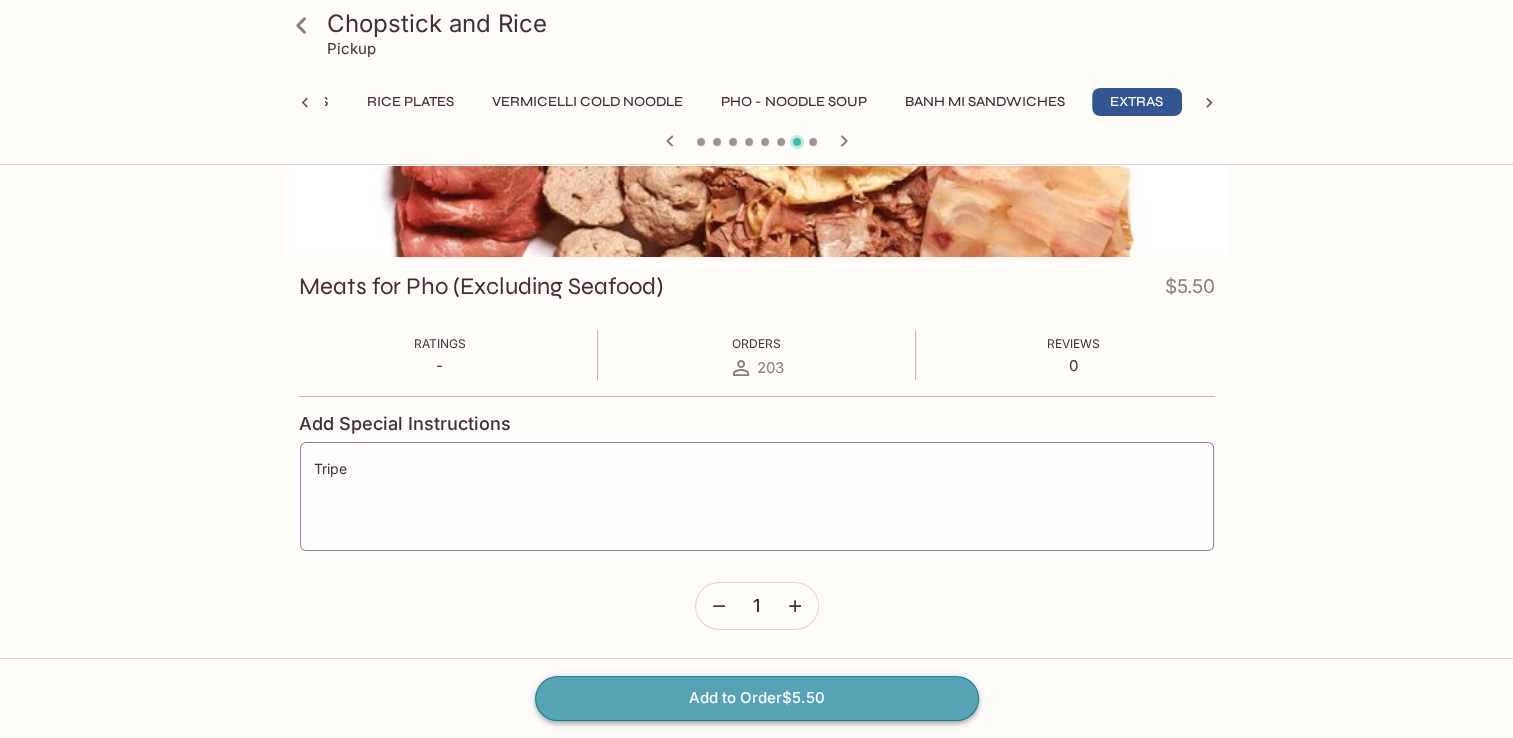 click on "Add to Order  $5.50" at bounding box center [757, 698] 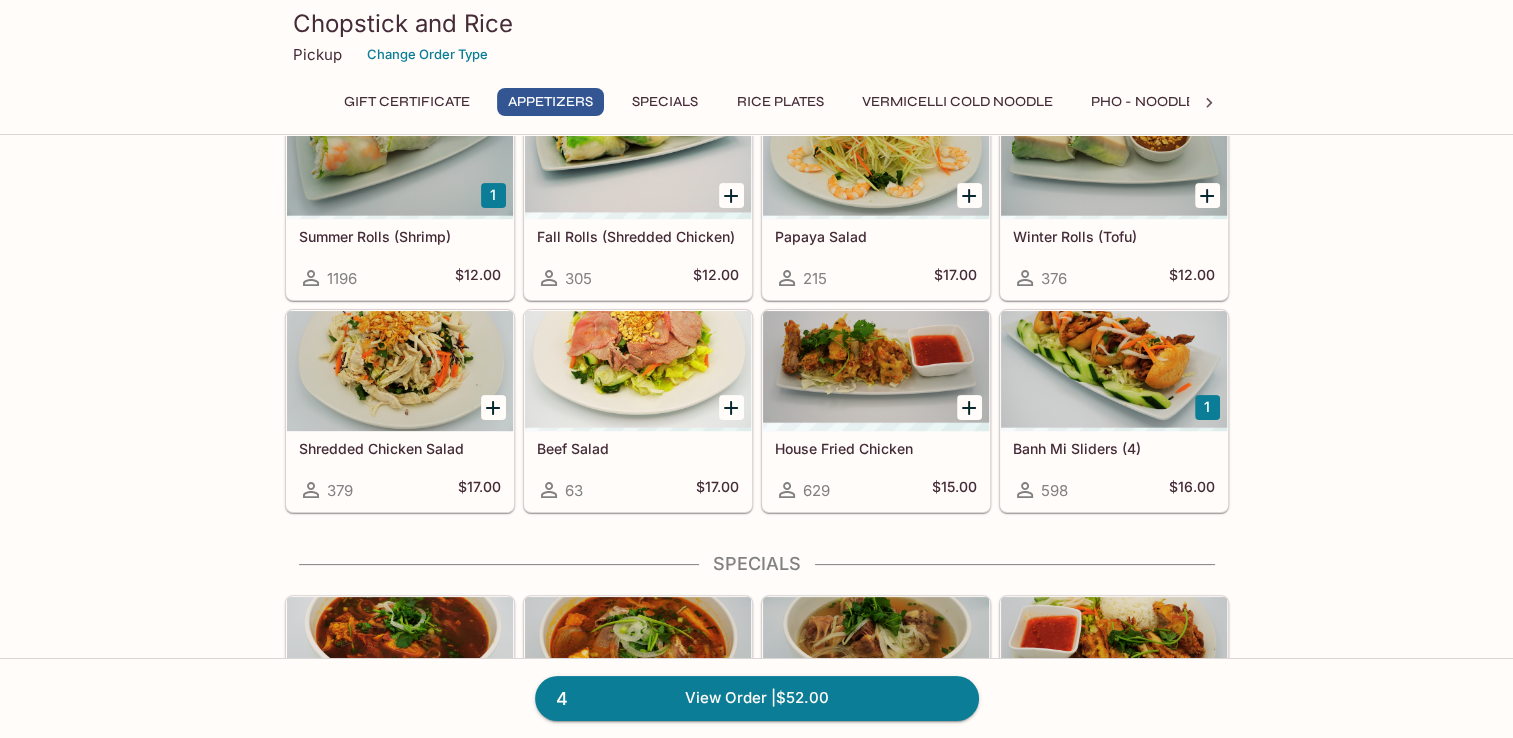 scroll, scrollTop: 400, scrollLeft: 0, axis: vertical 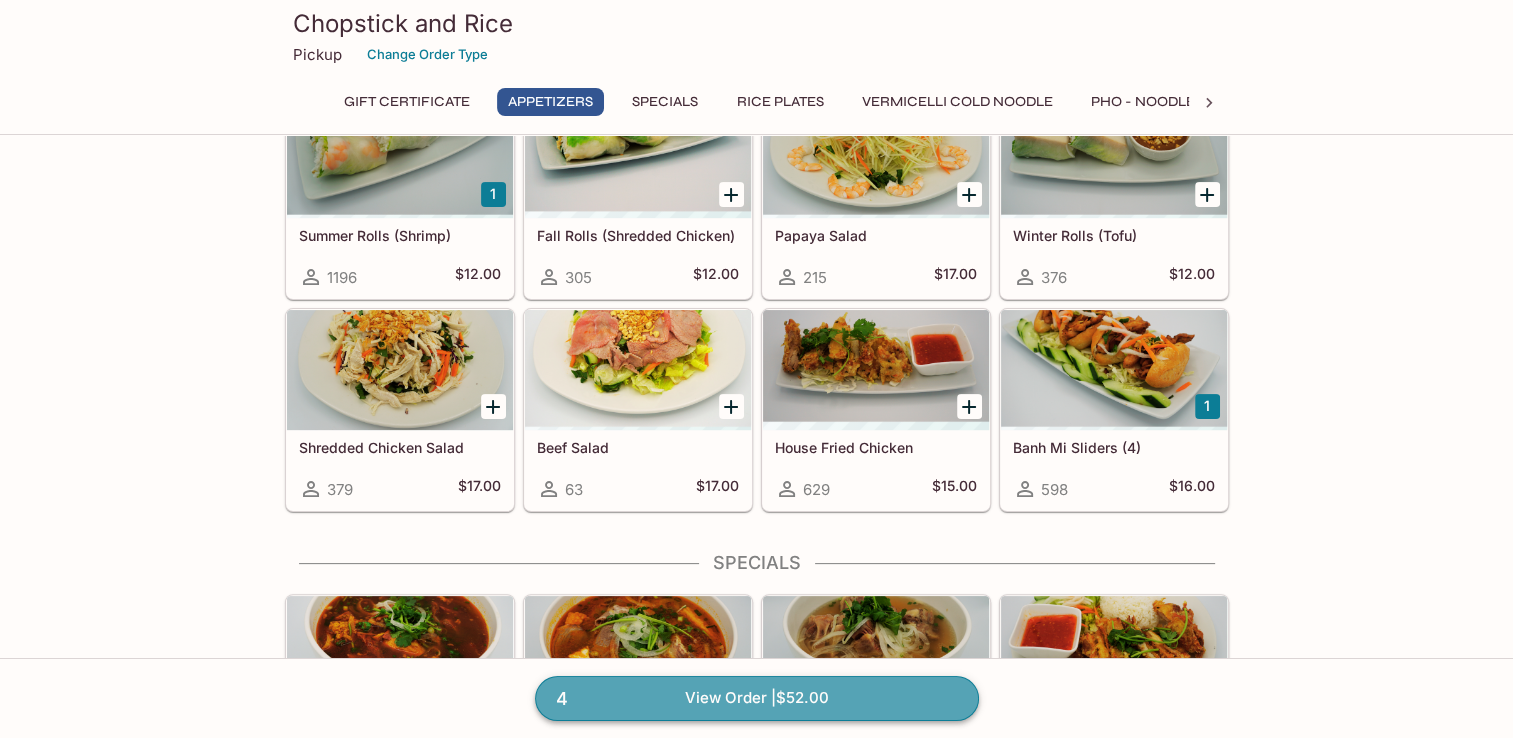 click on "4 View Order |  $52.00" at bounding box center [757, 698] 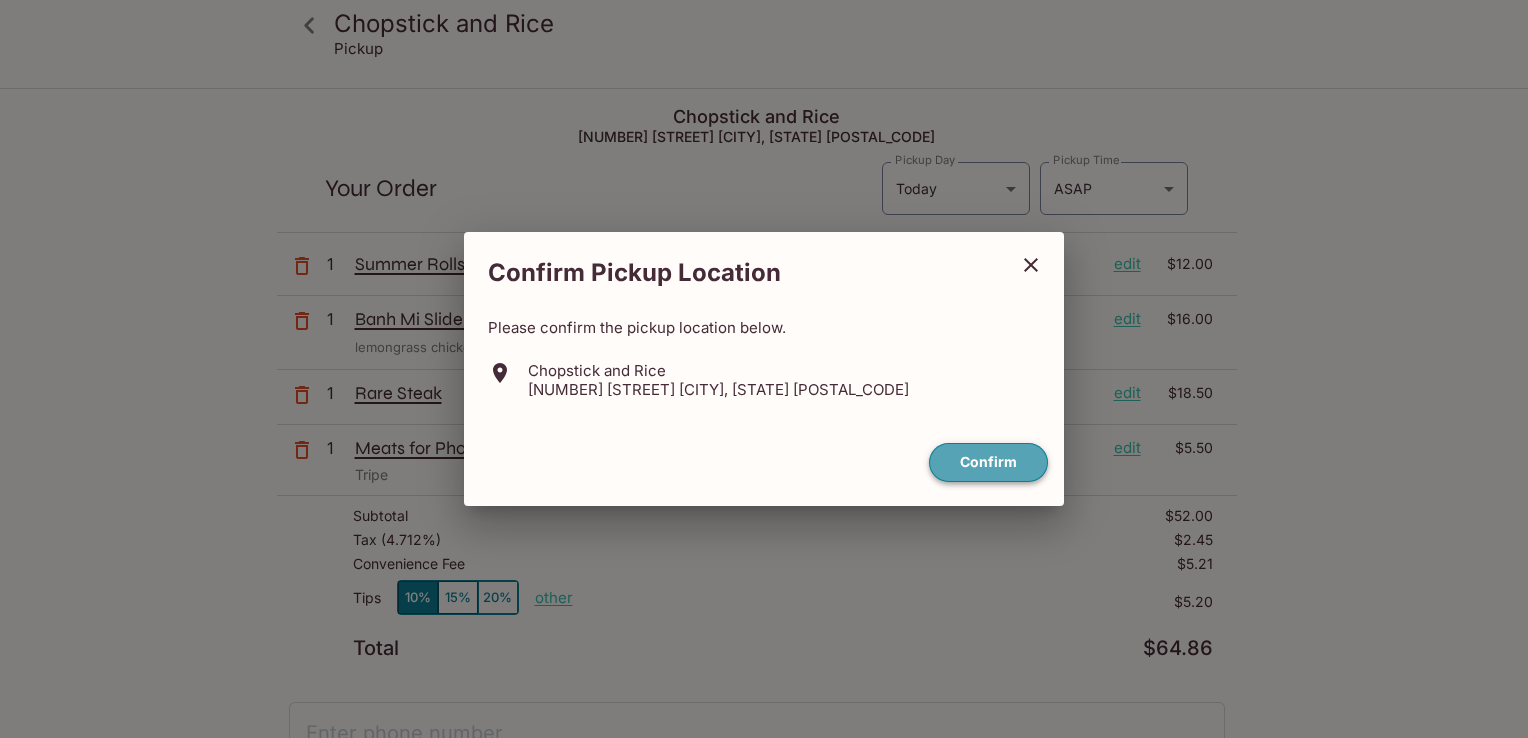 click on "Confirm" at bounding box center (988, 462) 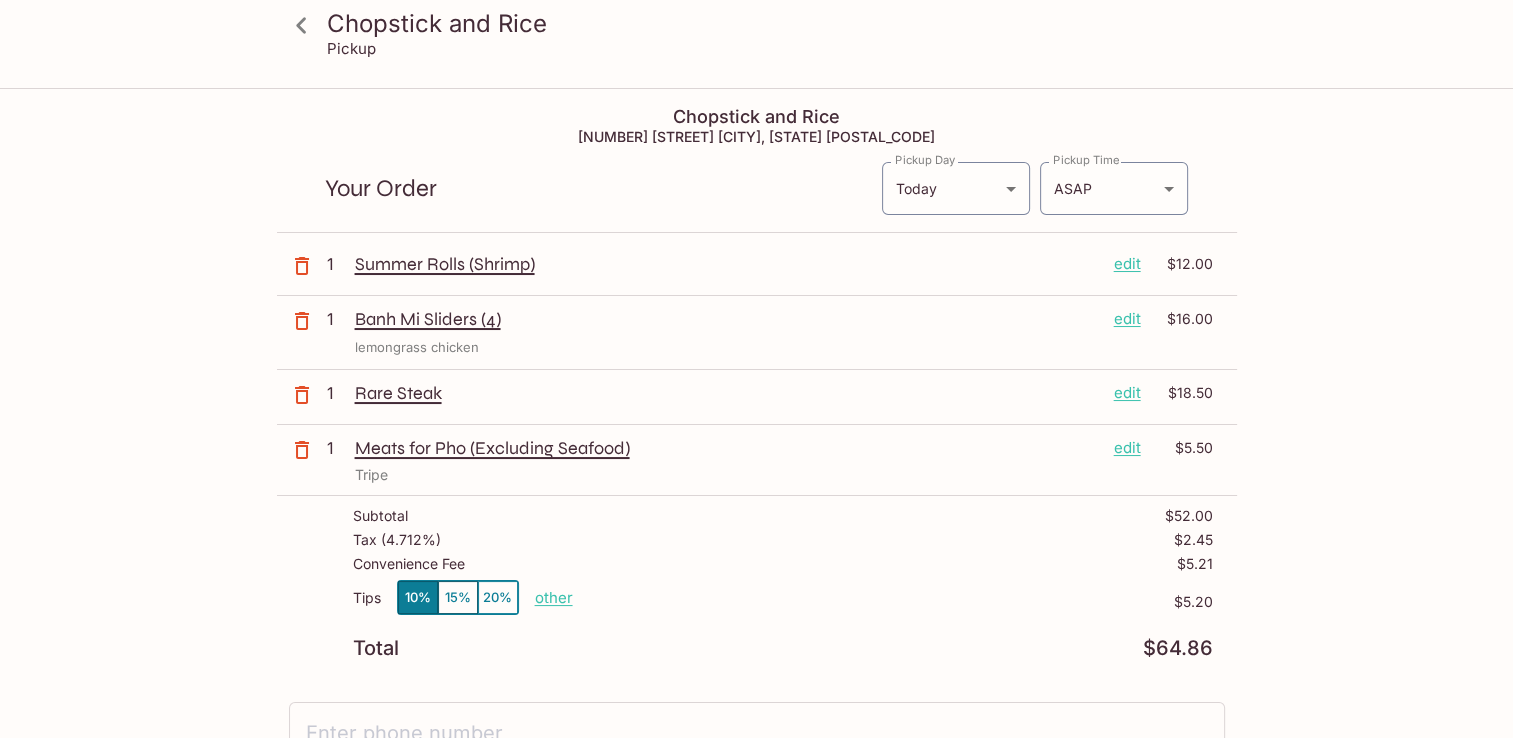 click on "other" at bounding box center [554, 597] 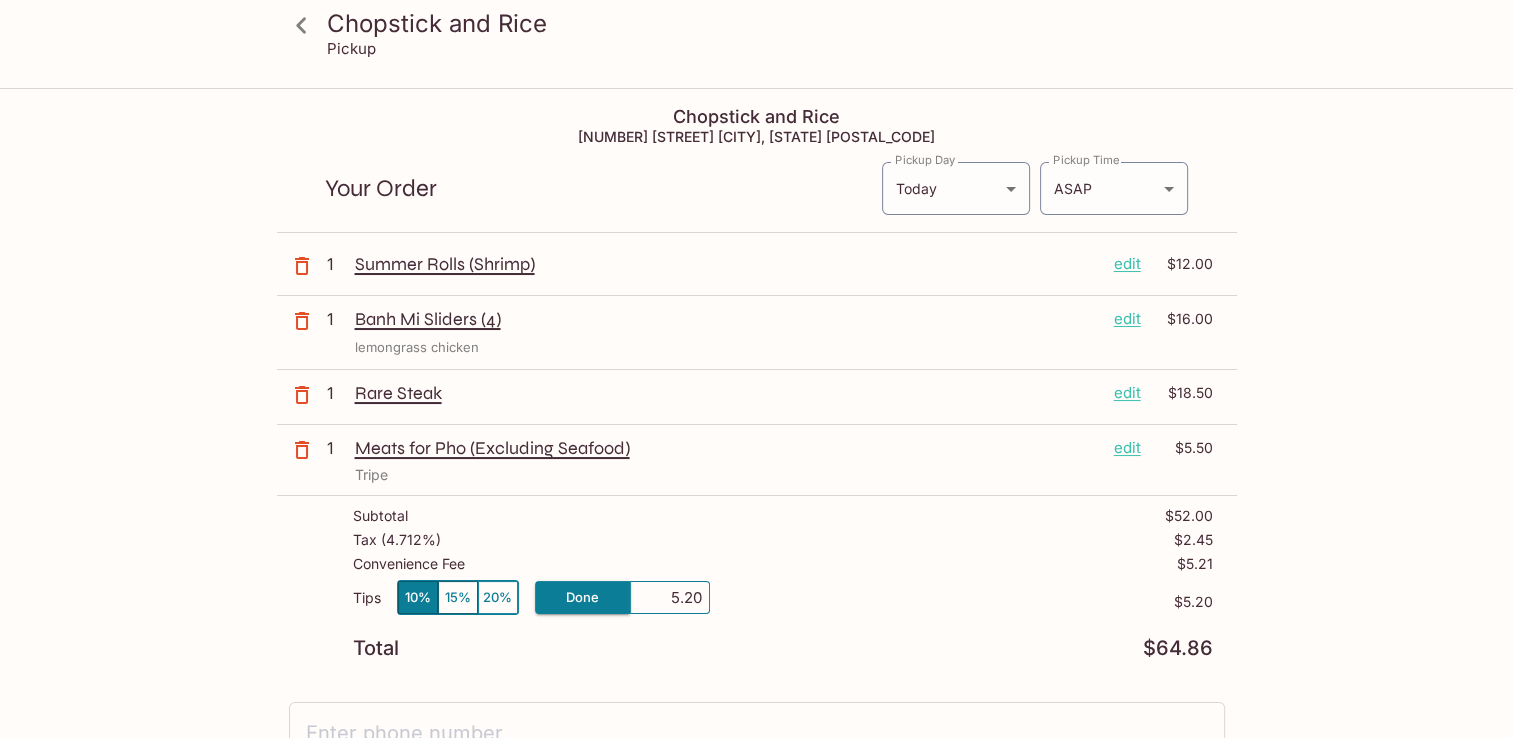 drag, startPoint x: 664, startPoint y: 599, endPoint x: 738, endPoint y: 597, distance: 74.02702 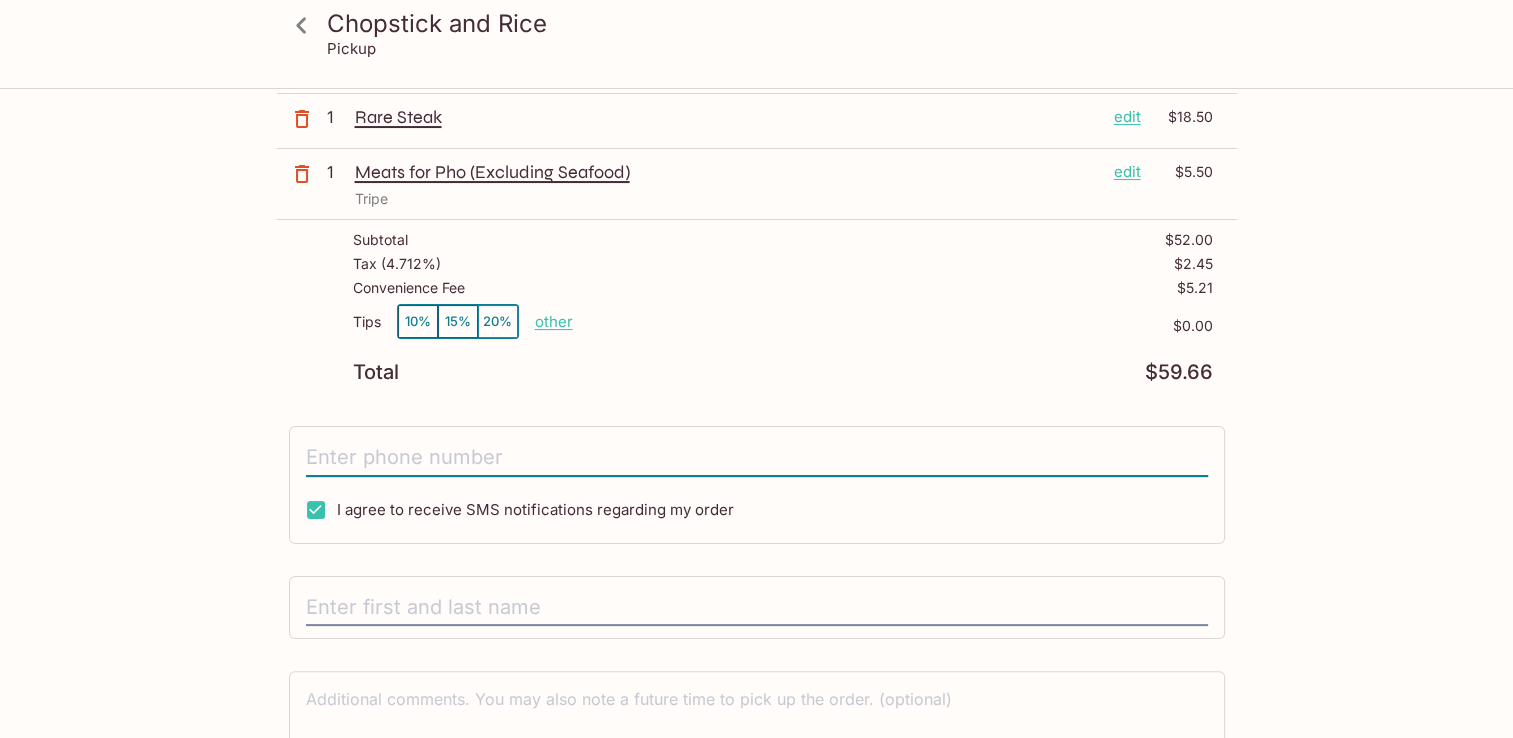scroll, scrollTop: 312, scrollLeft: 0, axis: vertical 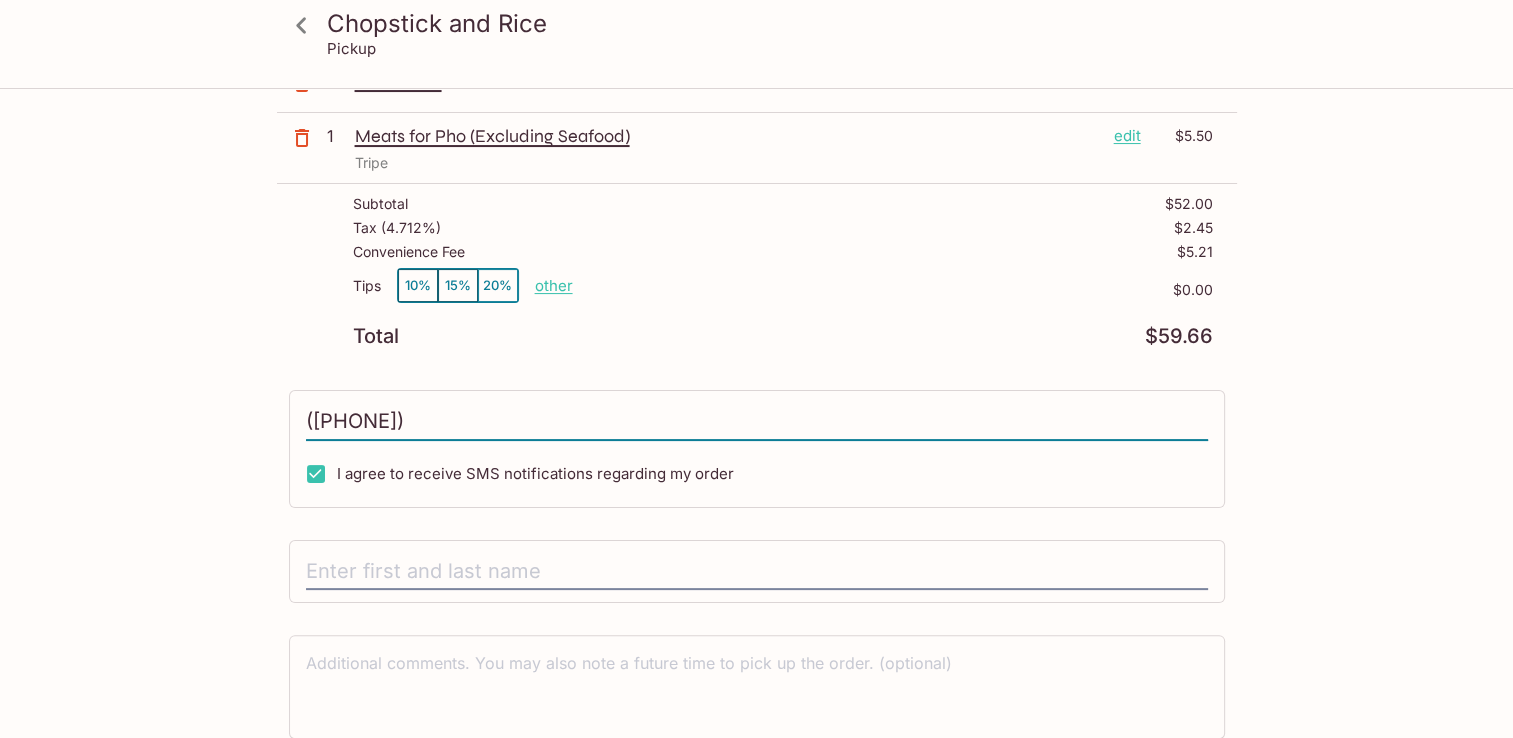 click on "([PHONE])" at bounding box center (757, 422) 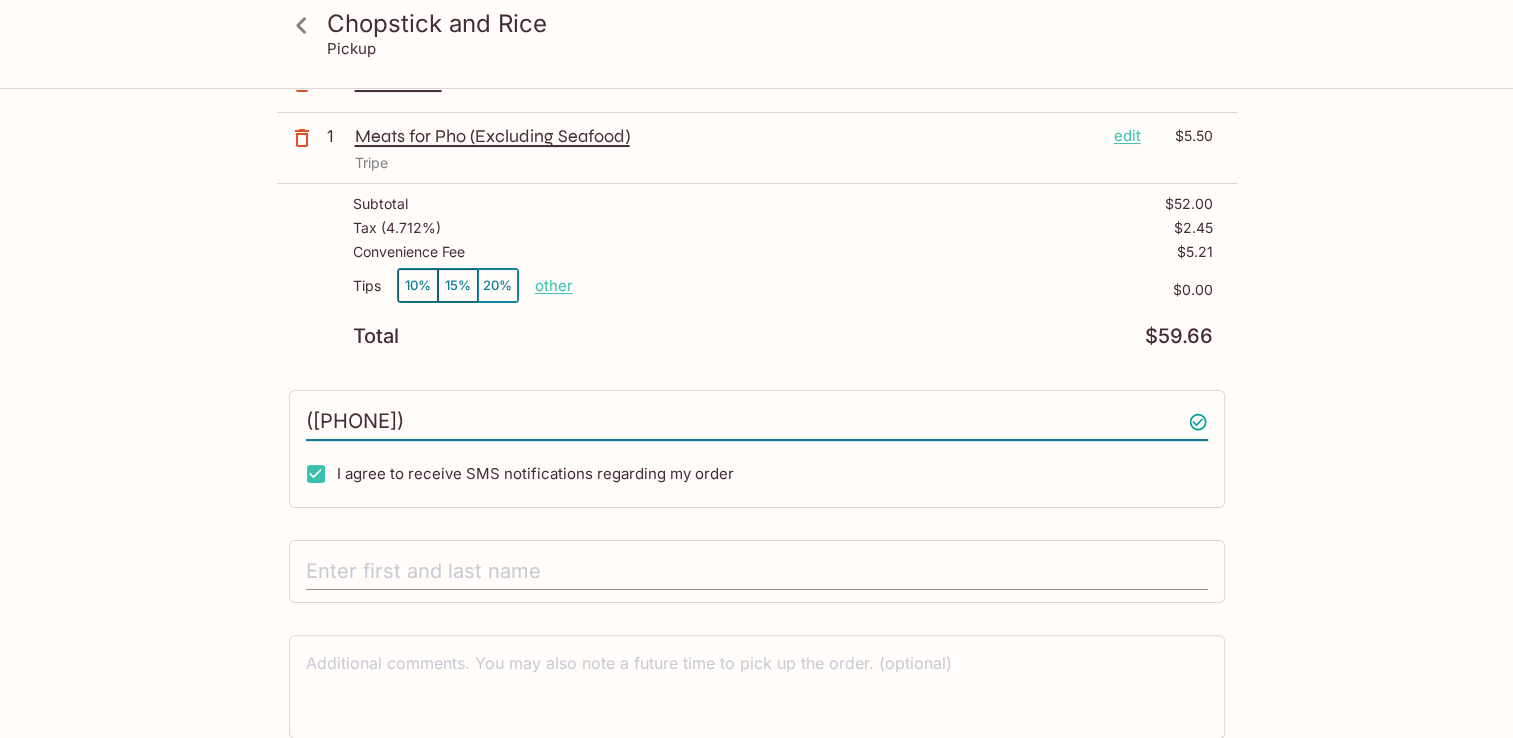 type on "([PHONE])" 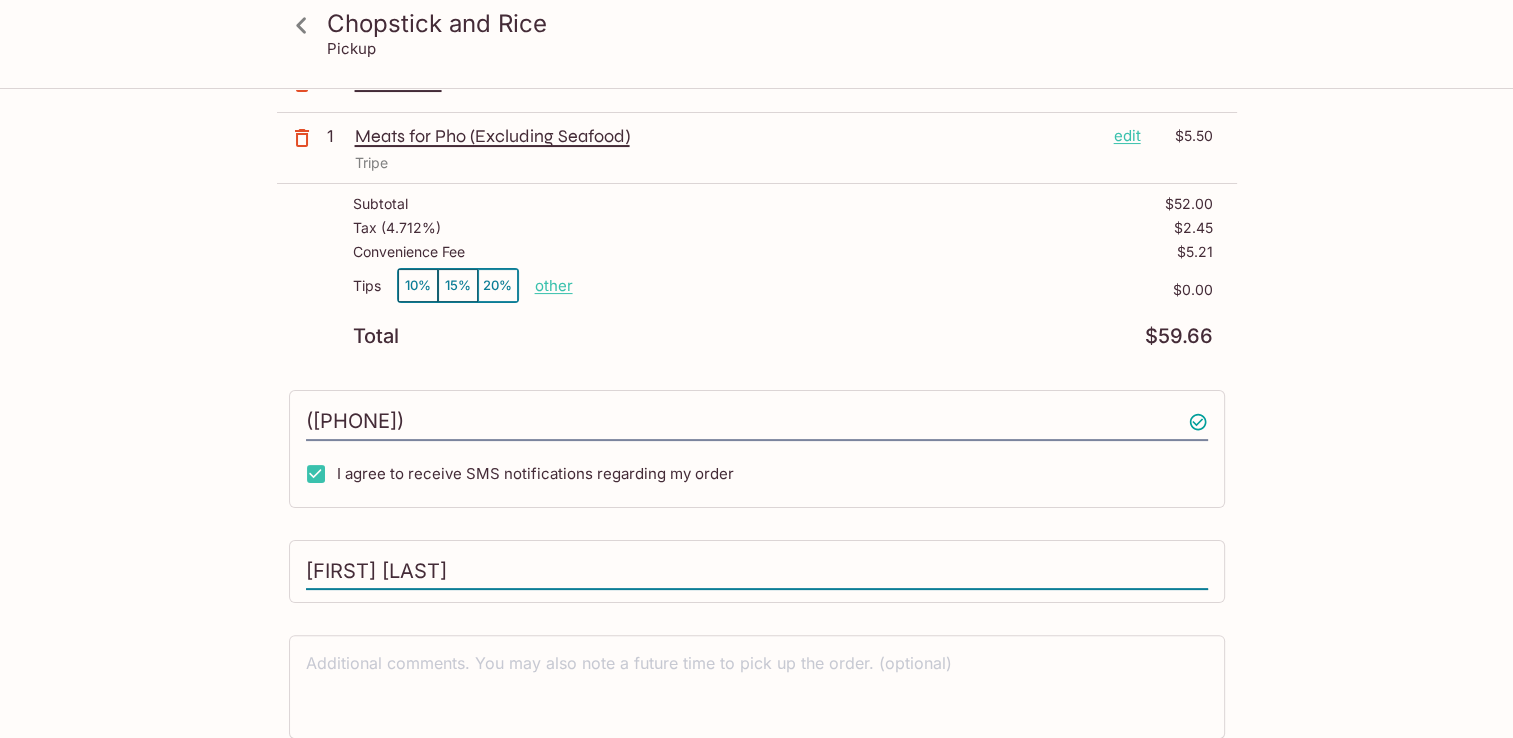 type on "[FIRST] [LAST]" 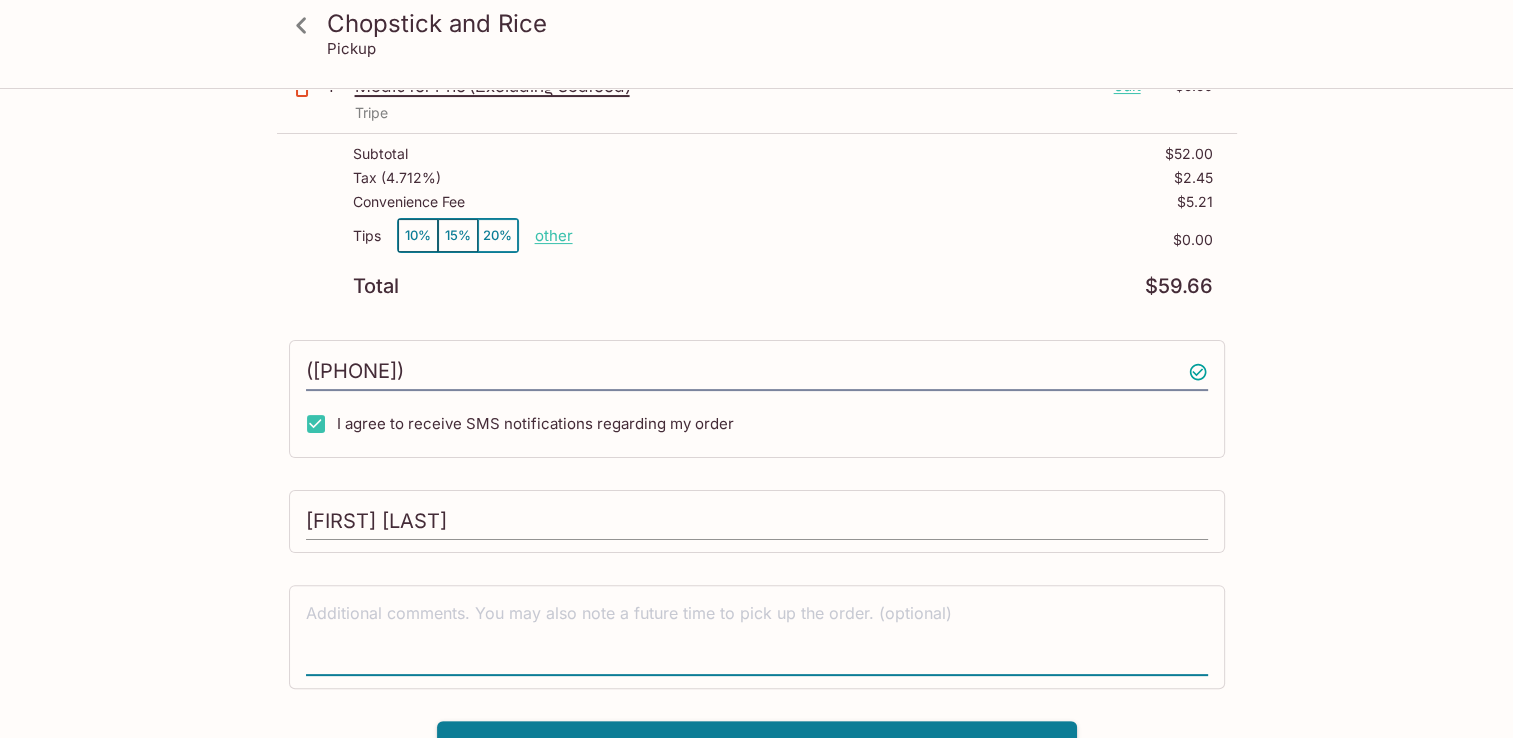scroll, scrollTop: 390, scrollLeft: 0, axis: vertical 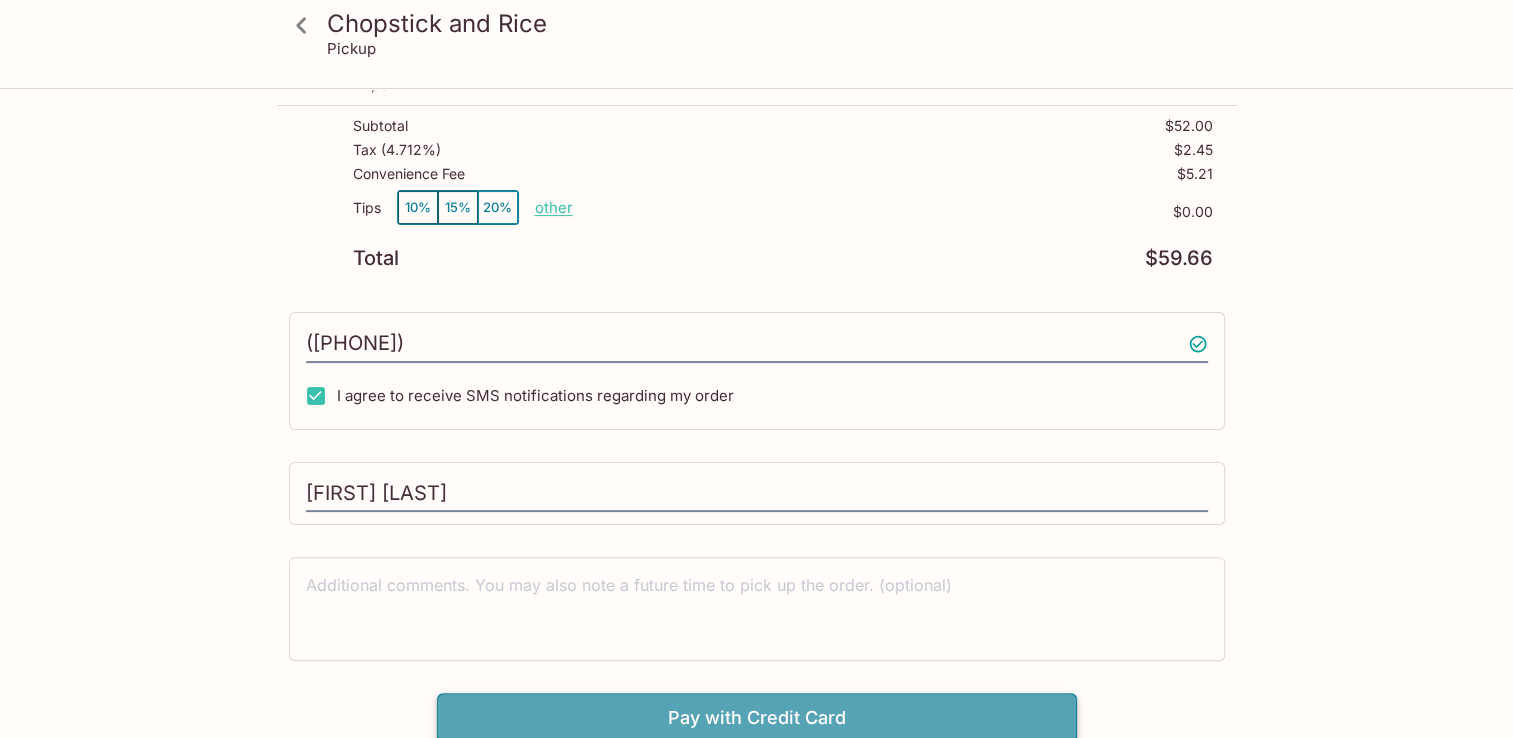 click on "Pay with Credit Card" at bounding box center [757, 718] 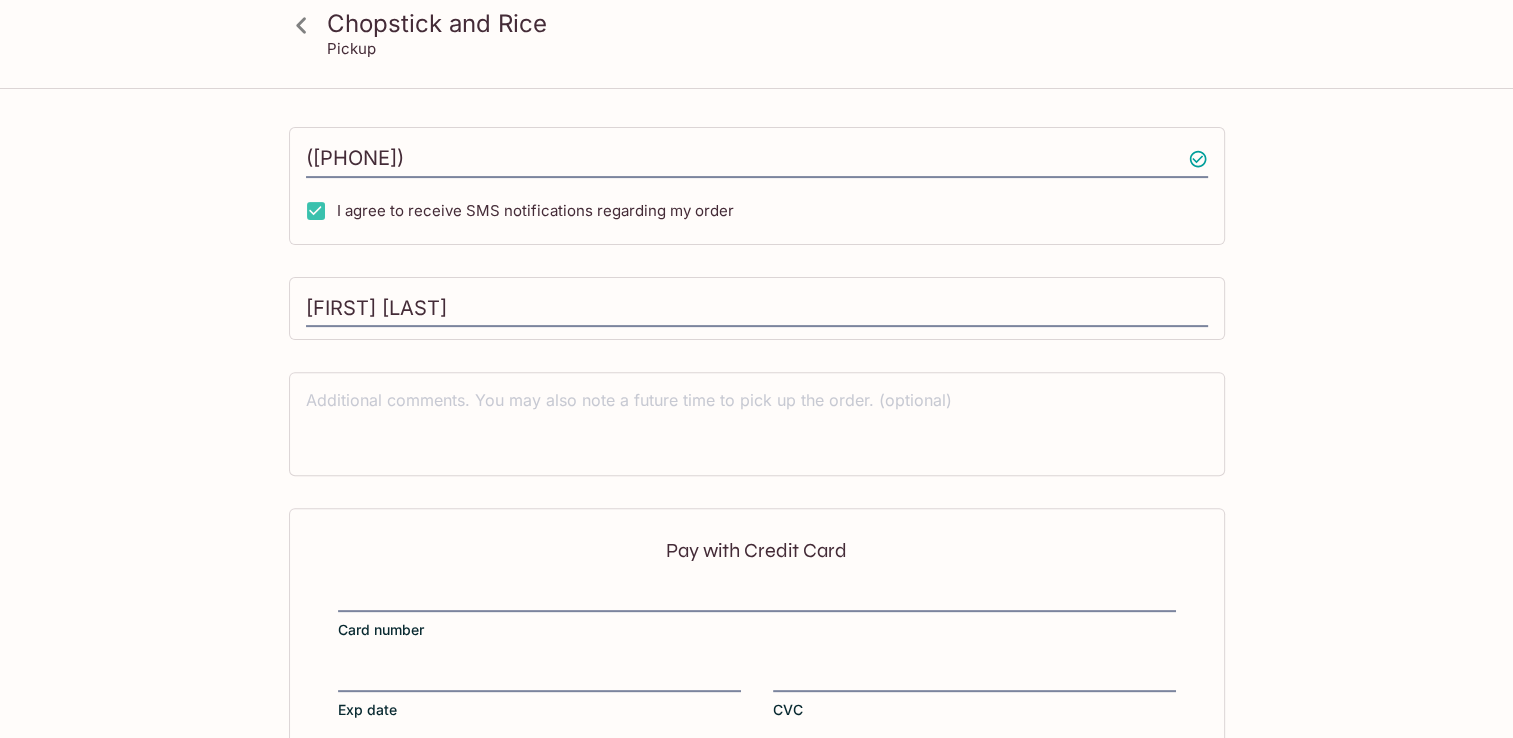 scroll, scrollTop: 689, scrollLeft: 0, axis: vertical 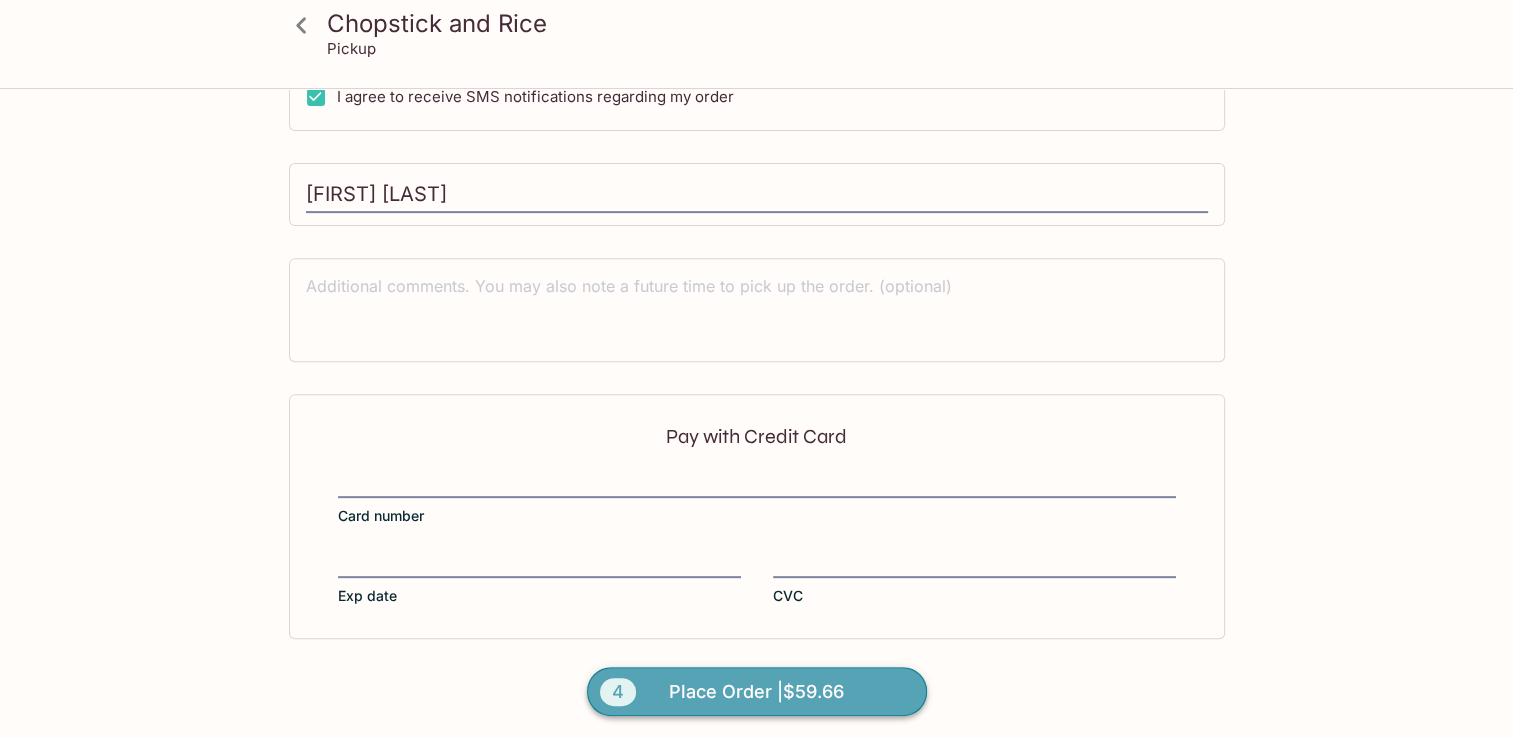 click on "Place Order |  $59.66" at bounding box center (756, 692) 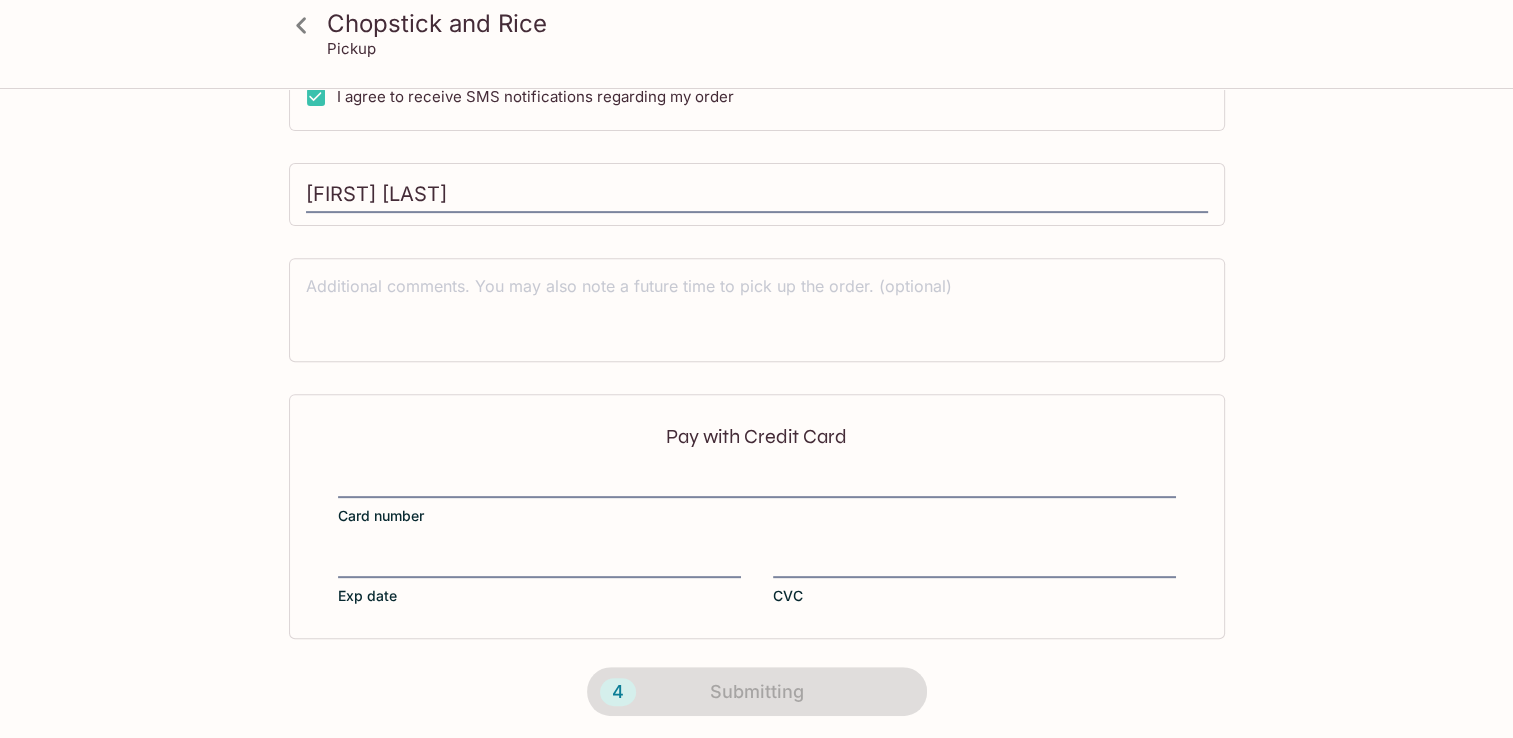 scroll, scrollTop: 419, scrollLeft: 0, axis: vertical 